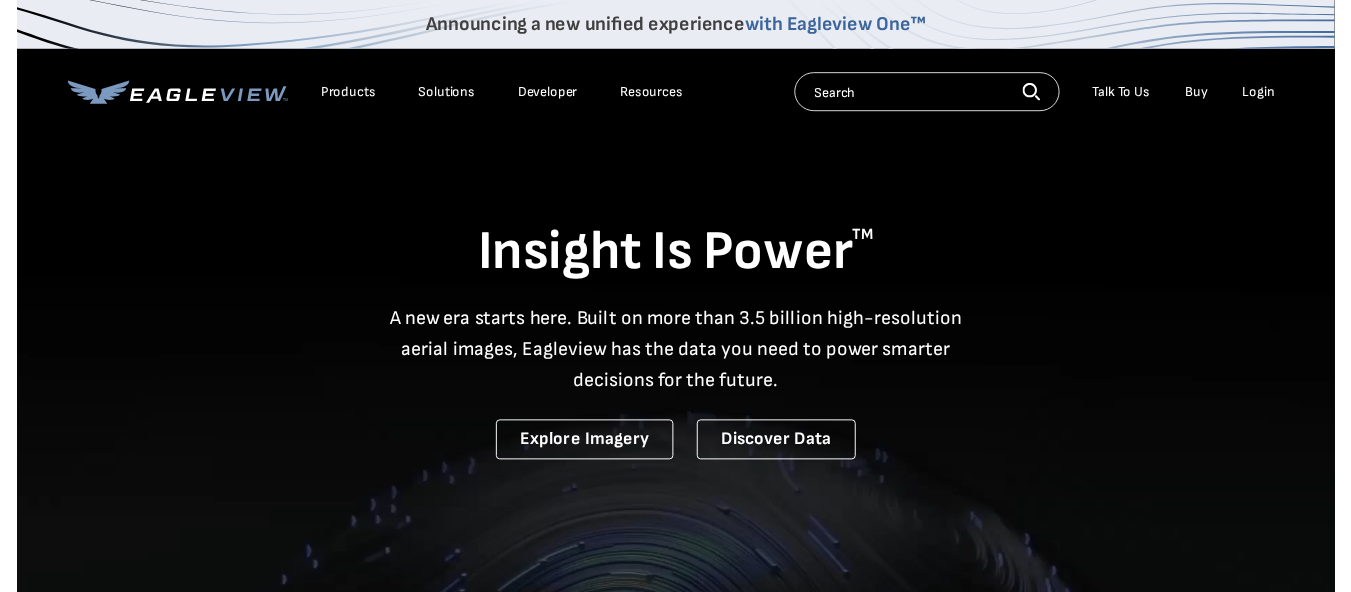 scroll, scrollTop: 0, scrollLeft: 0, axis: both 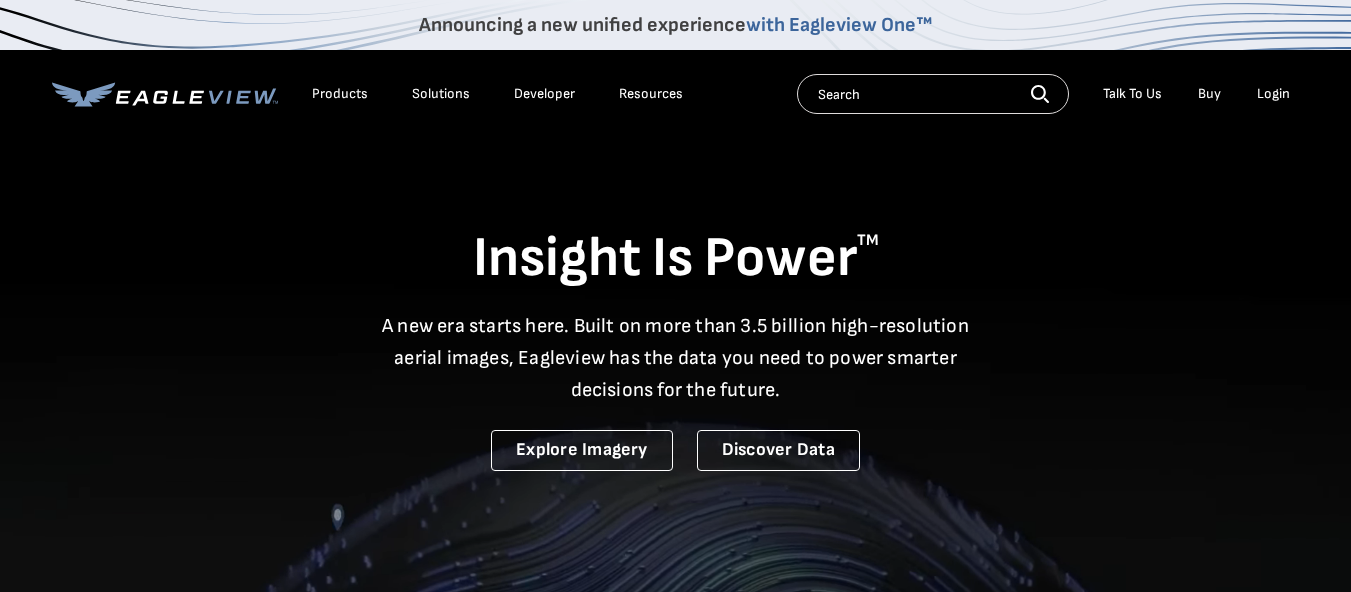 click on "Login" at bounding box center (1273, 94) 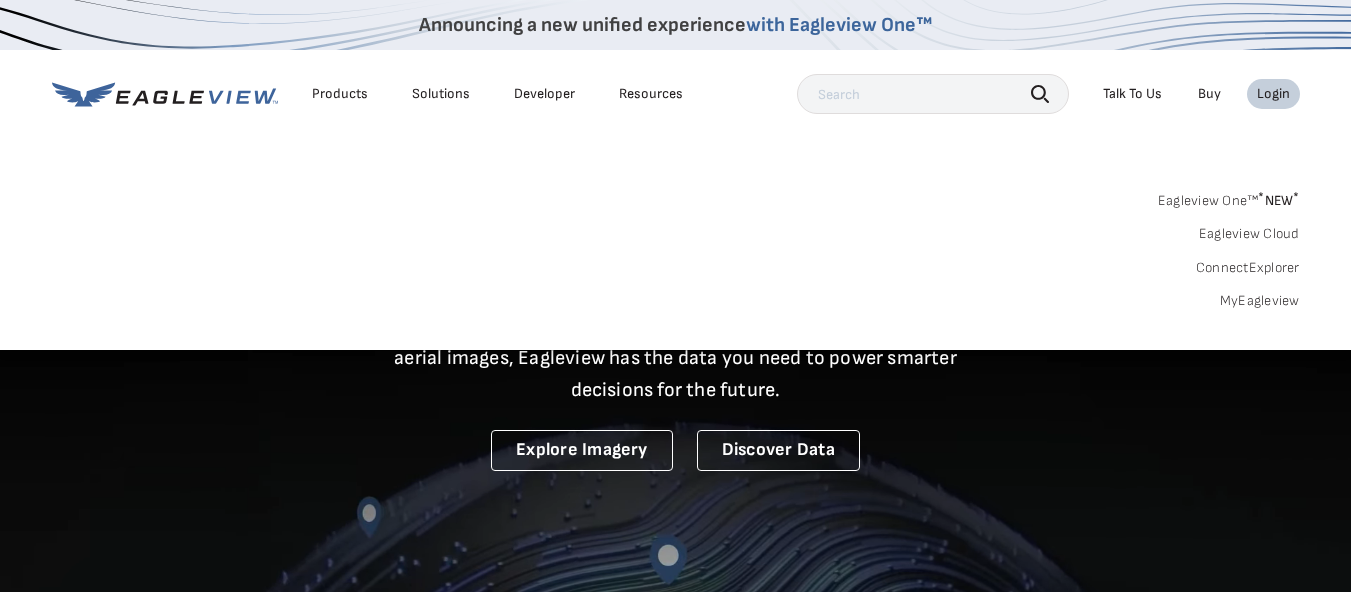 click on "Login" at bounding box center (1273, 94) 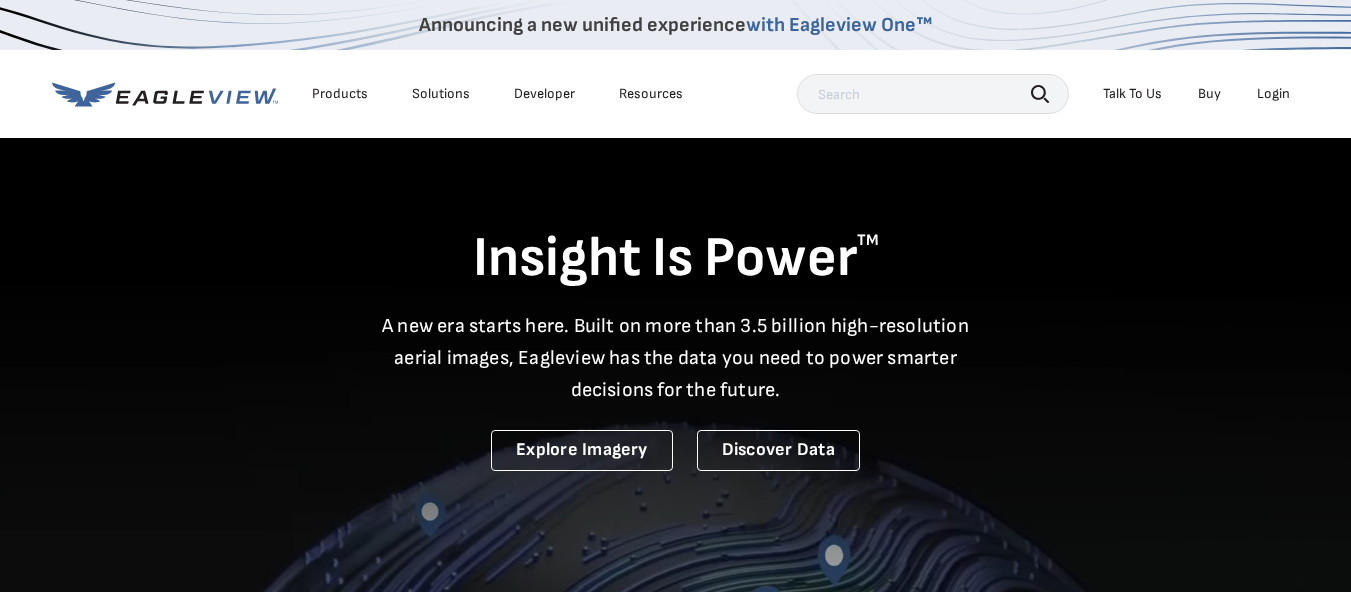 click on "Login" at bounding box center [1273, 94] 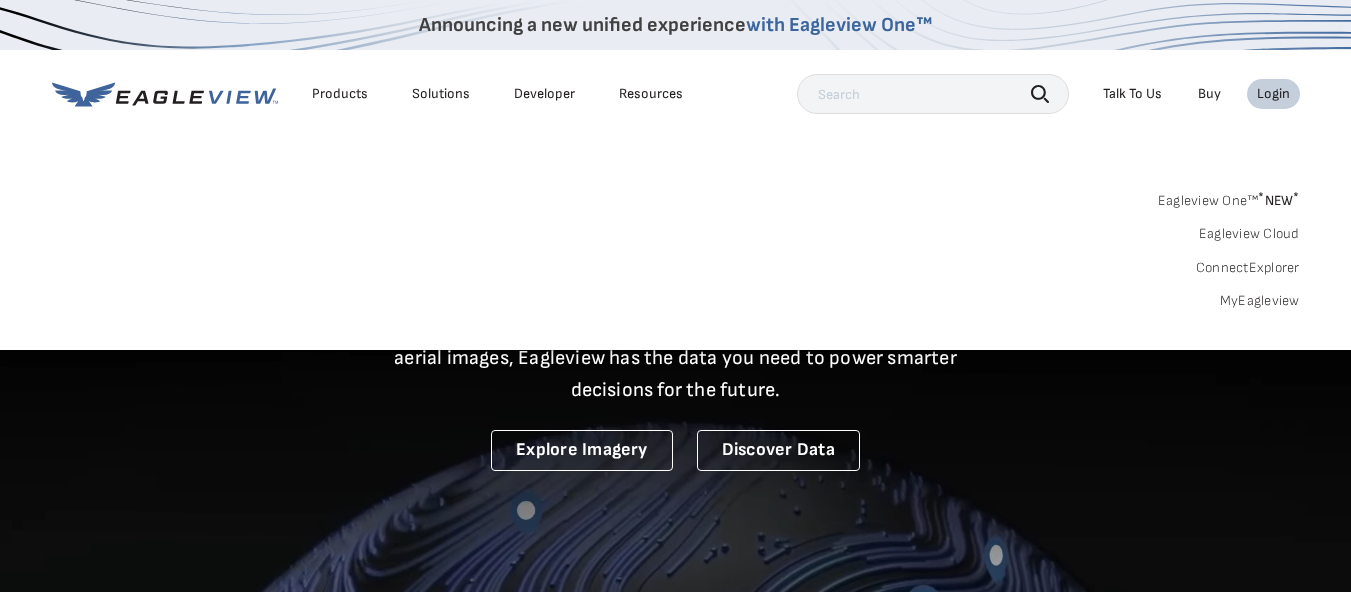 click on "MyEagleview" at bounding box center [1260, 301] 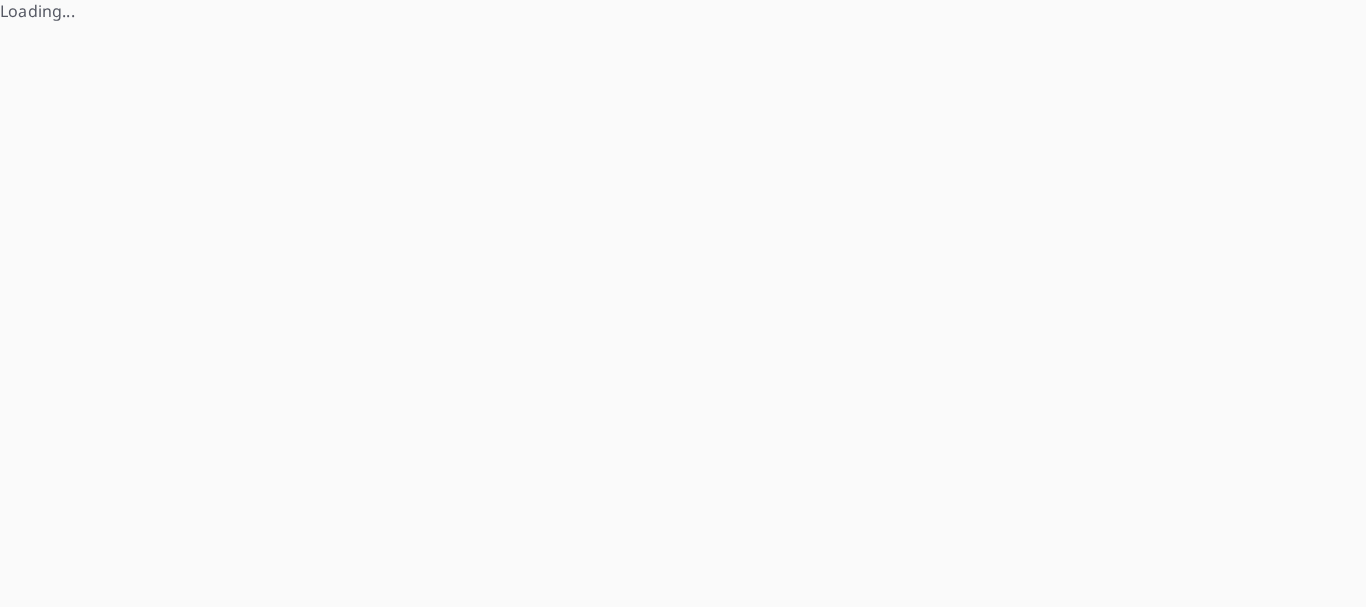 scroll, scrollTop: 0, scrollLeft: 0, axis: both 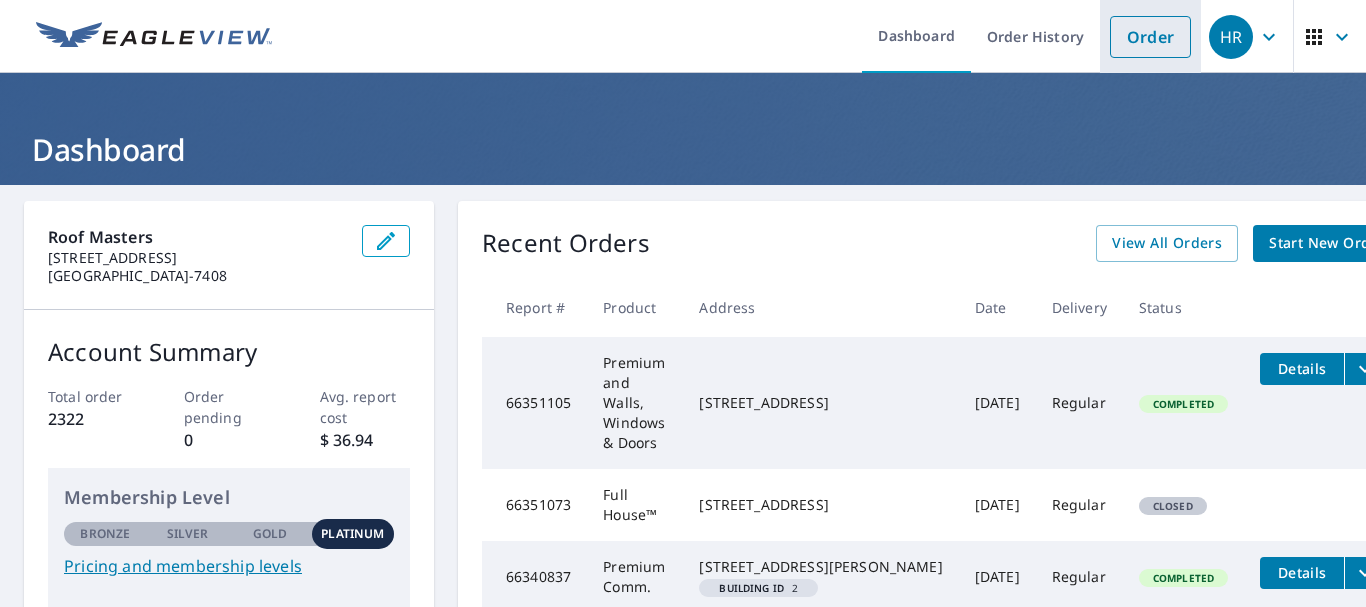 click on "Order" at bounding box center [1150, 37] 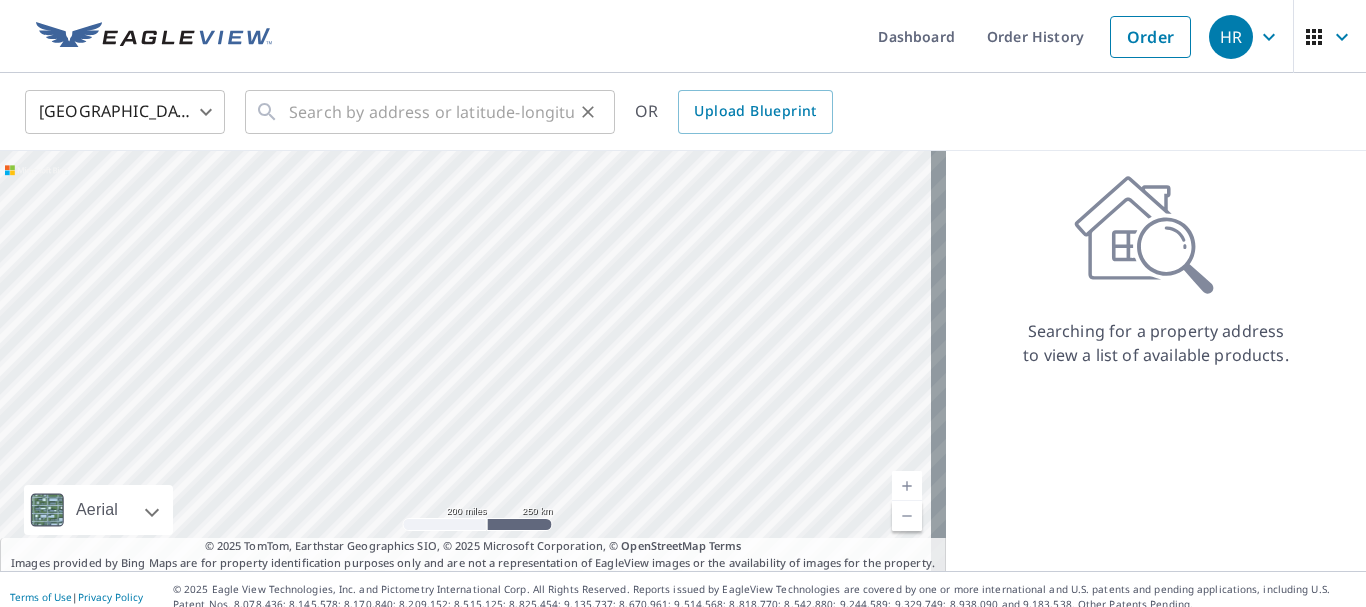 click on "​" at bounding box center (430, 112) 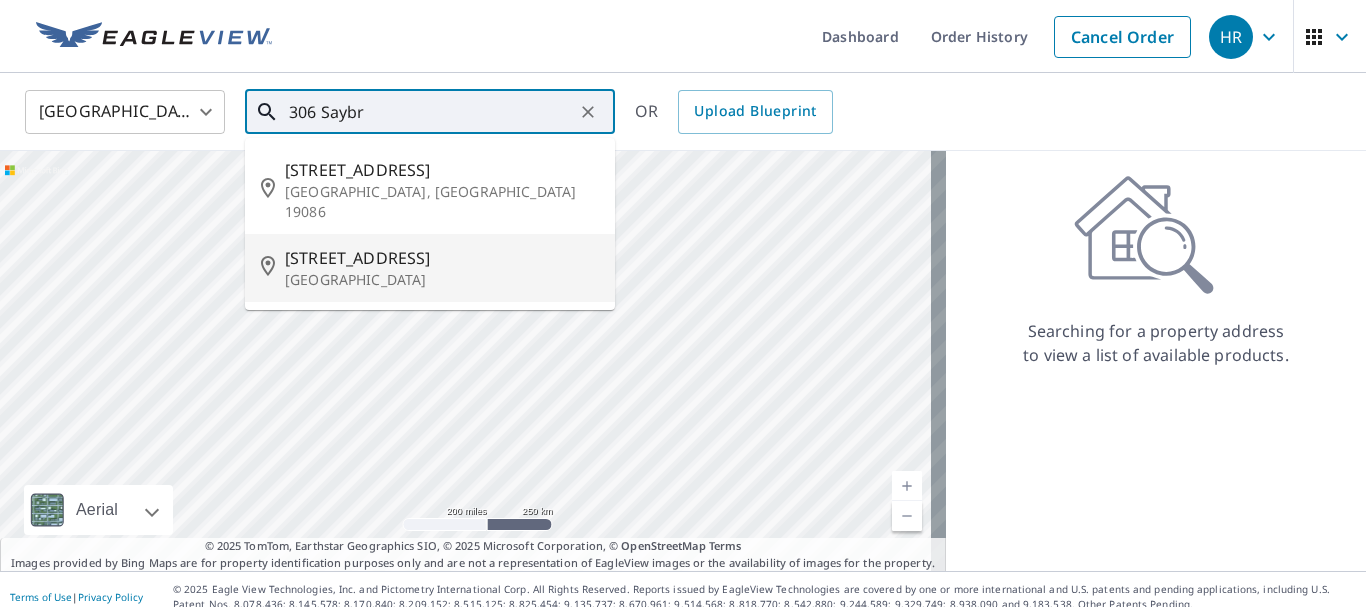 click on "[GEOGRAPHIC_DATA]" at bounding box center (442, 280) 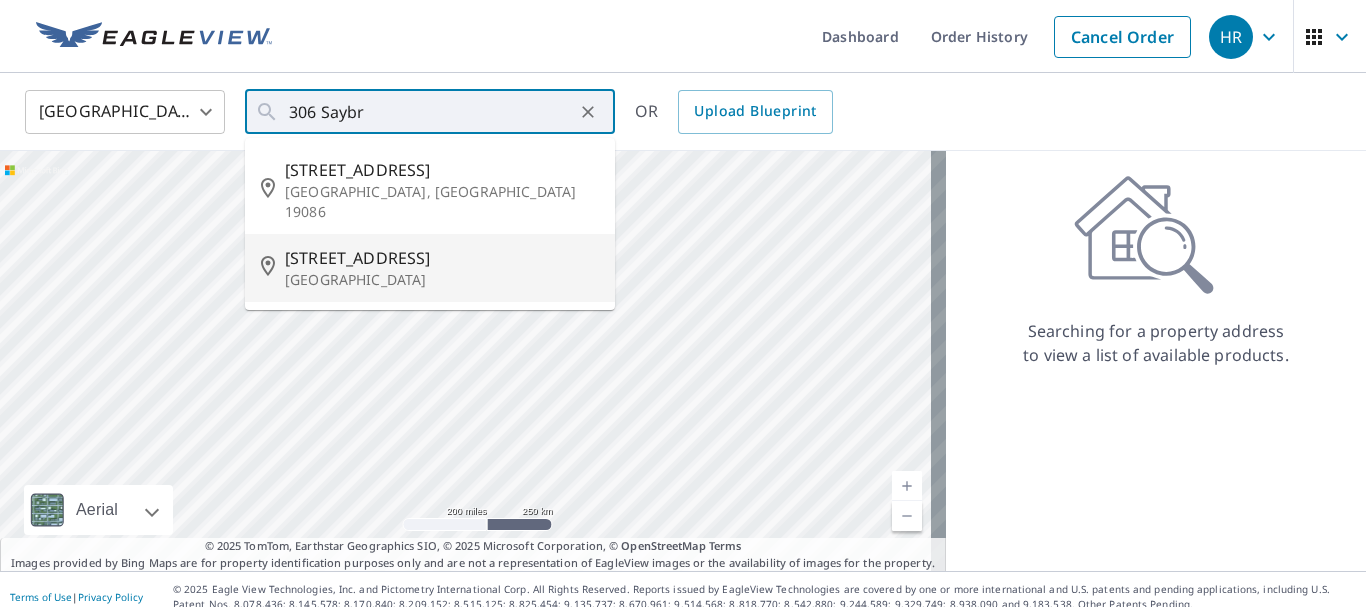 type on "[STREET_ADDRESS][PERSON_NAME]" 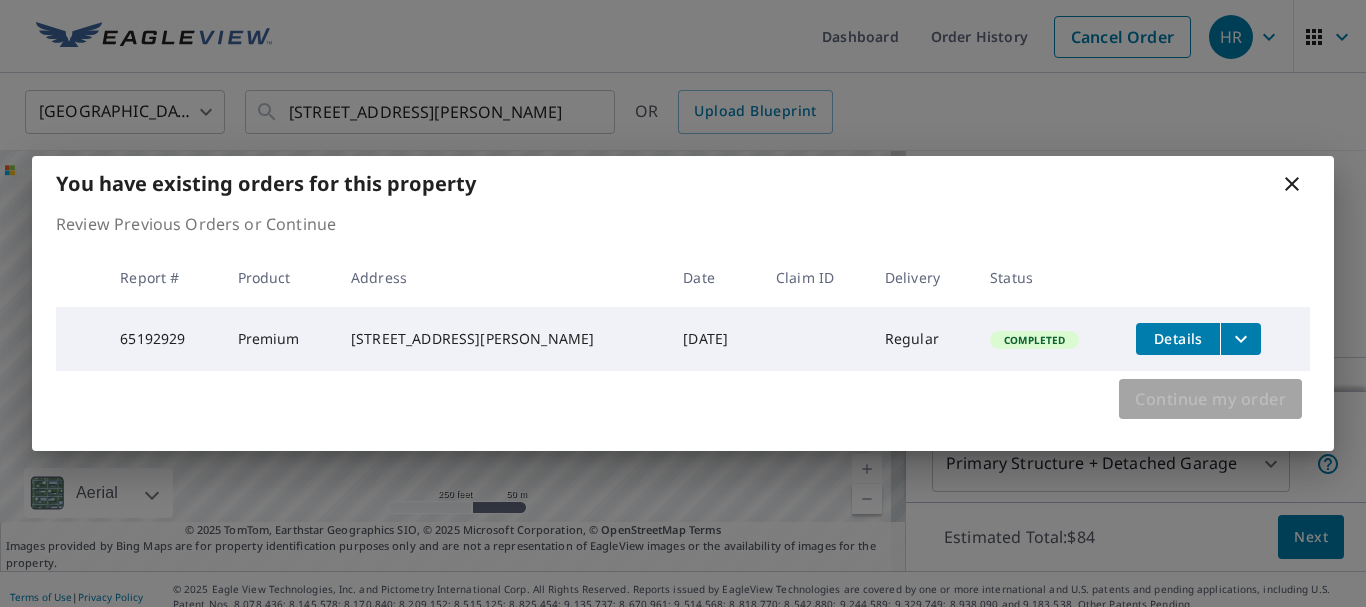 click on "Continue my order" at bounding box center [1210, 399] 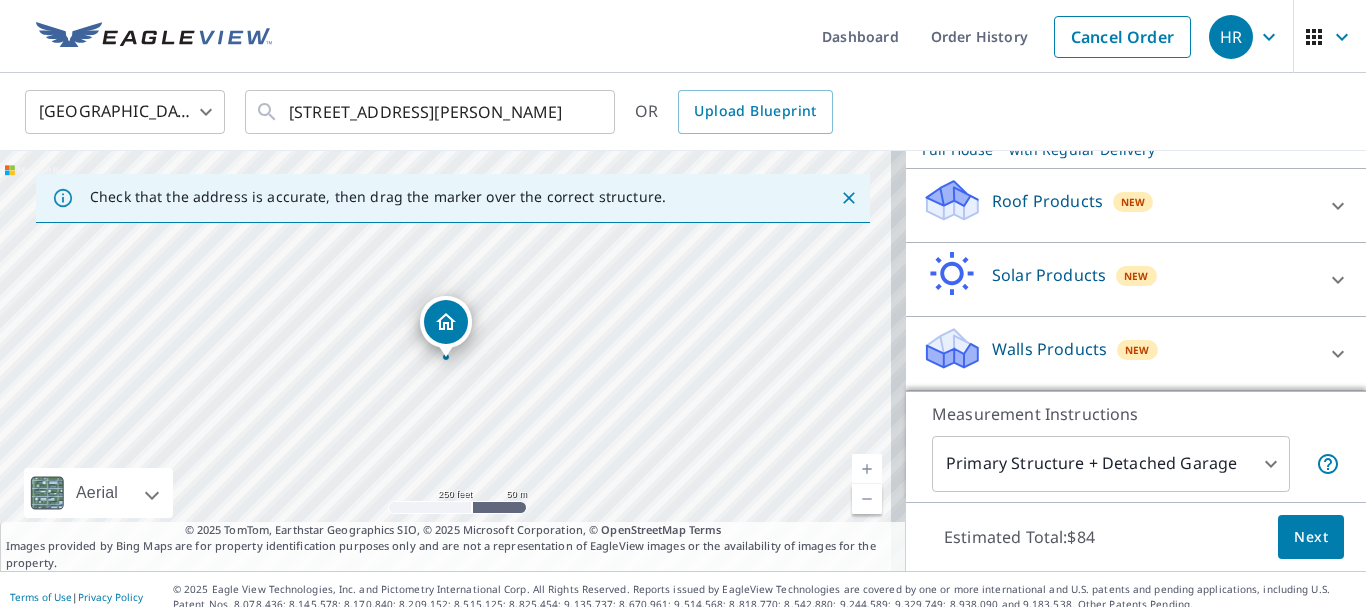 scroll, scrollTop: 308, scrollLeft: 0, axis: vertical 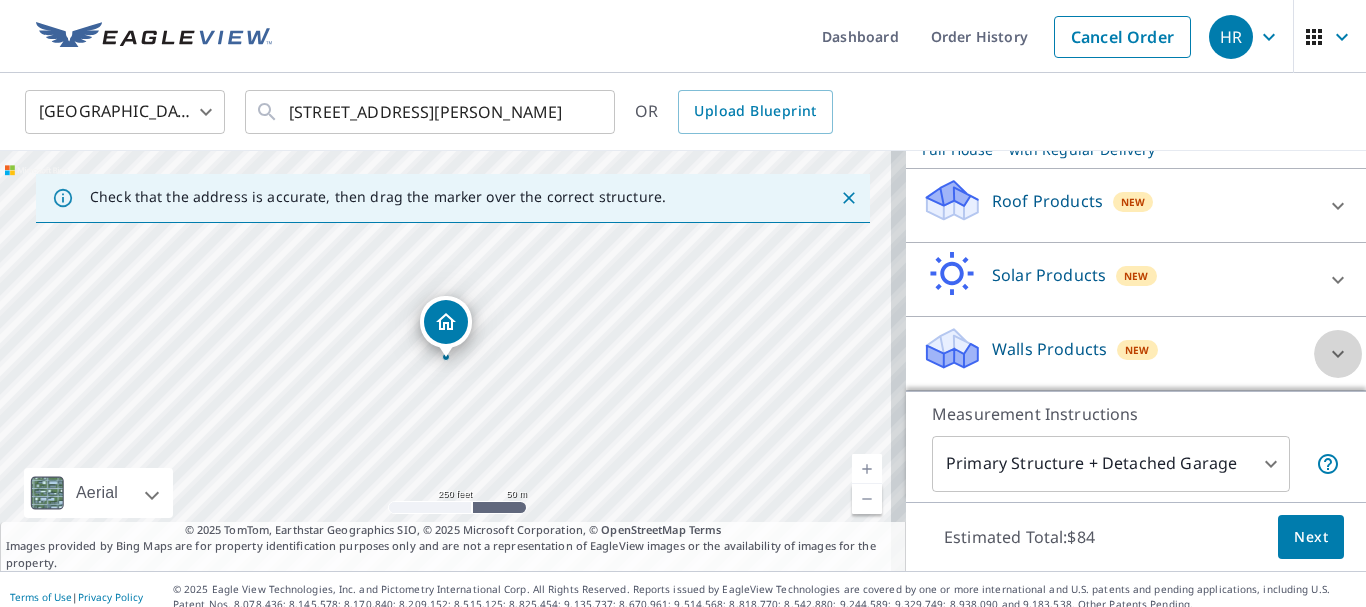 click 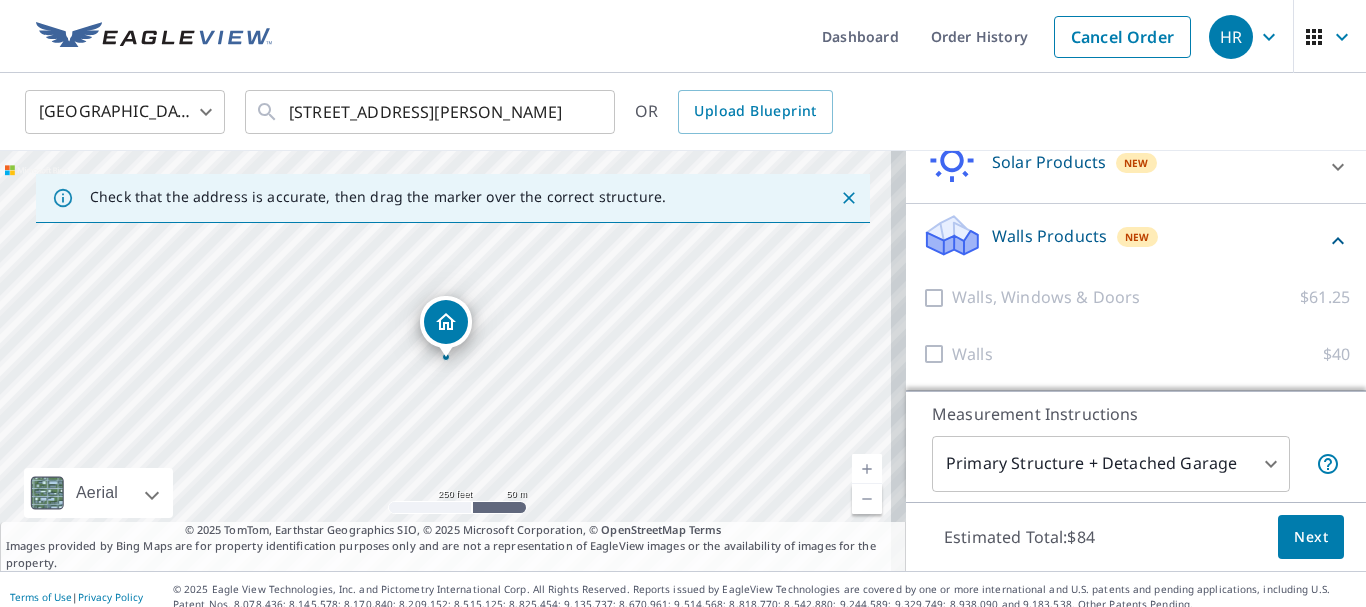 scroll, scrollTop: 421, scrollLeft: 0, axis: vertical 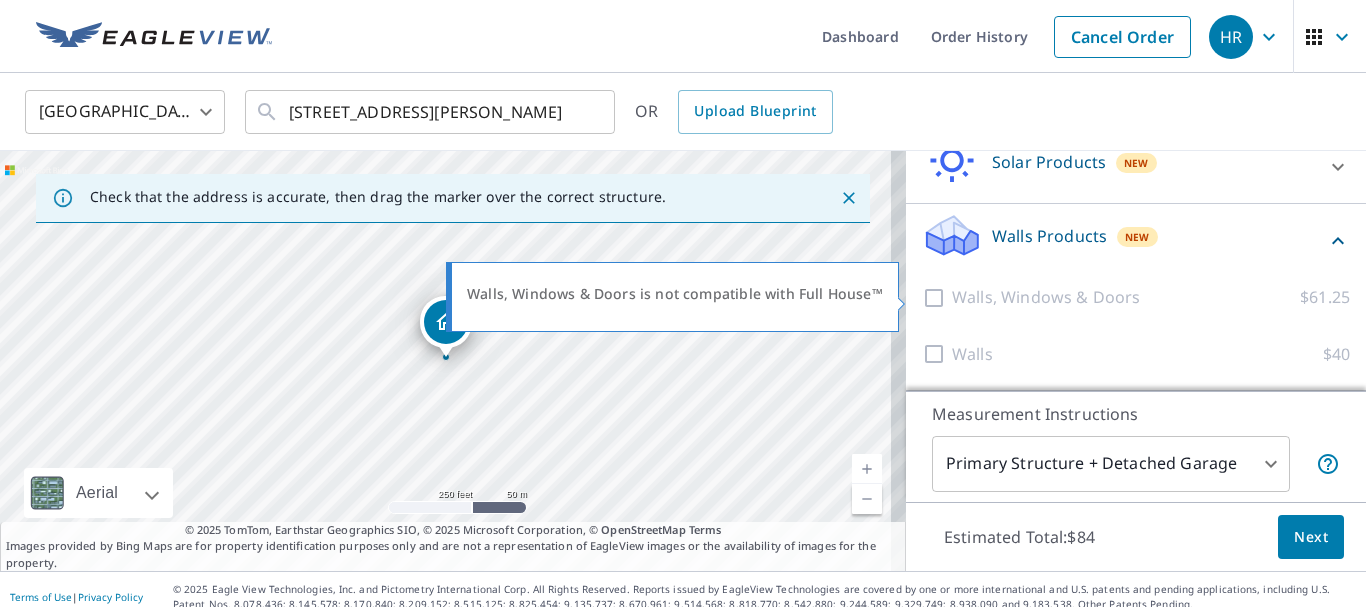click at bounding box center [937, 297] 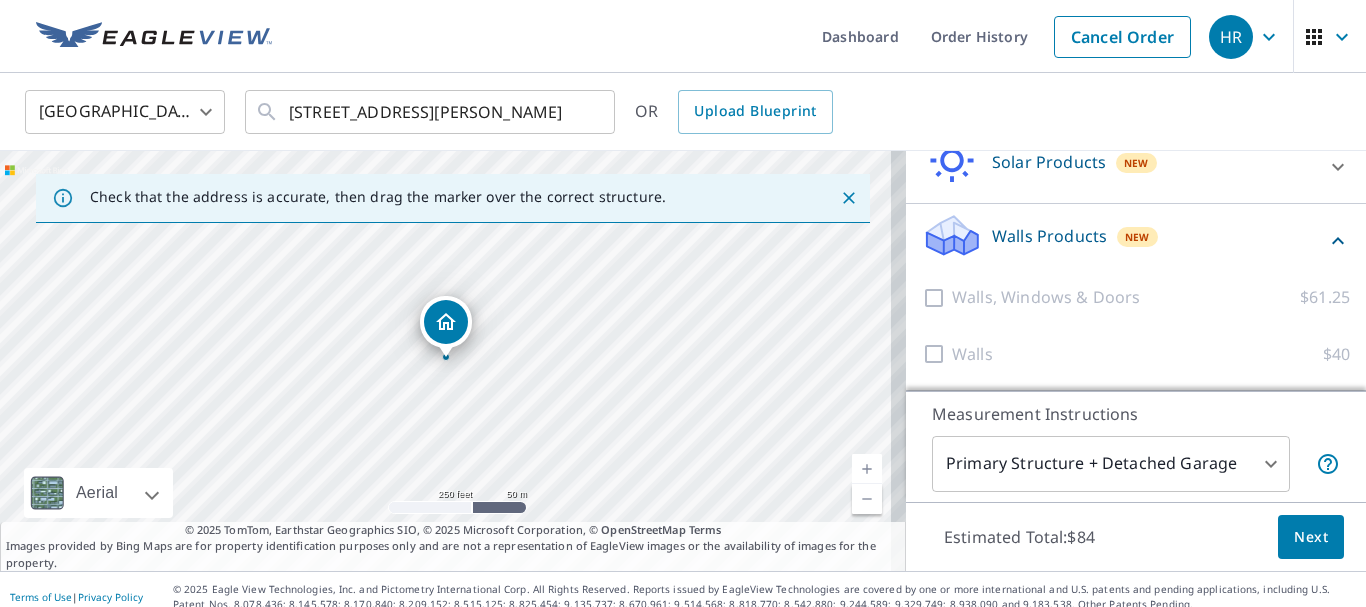 click 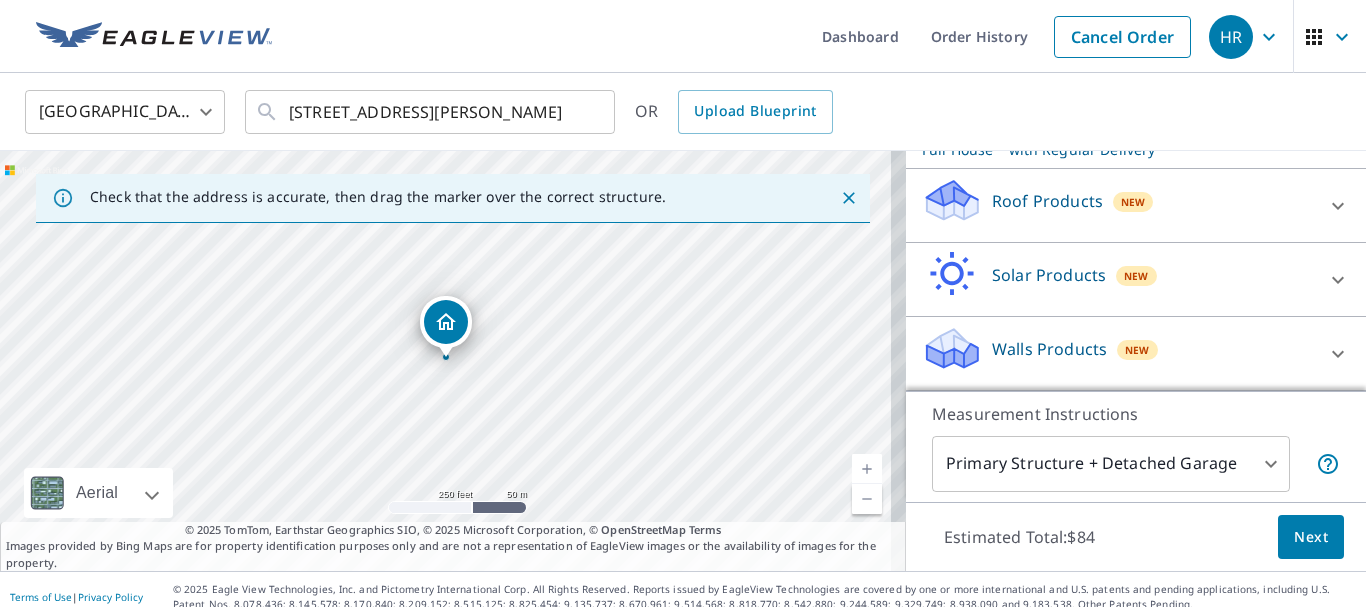 scroll, scrollTop: 308, scrollLeft: 0, axis: vertical 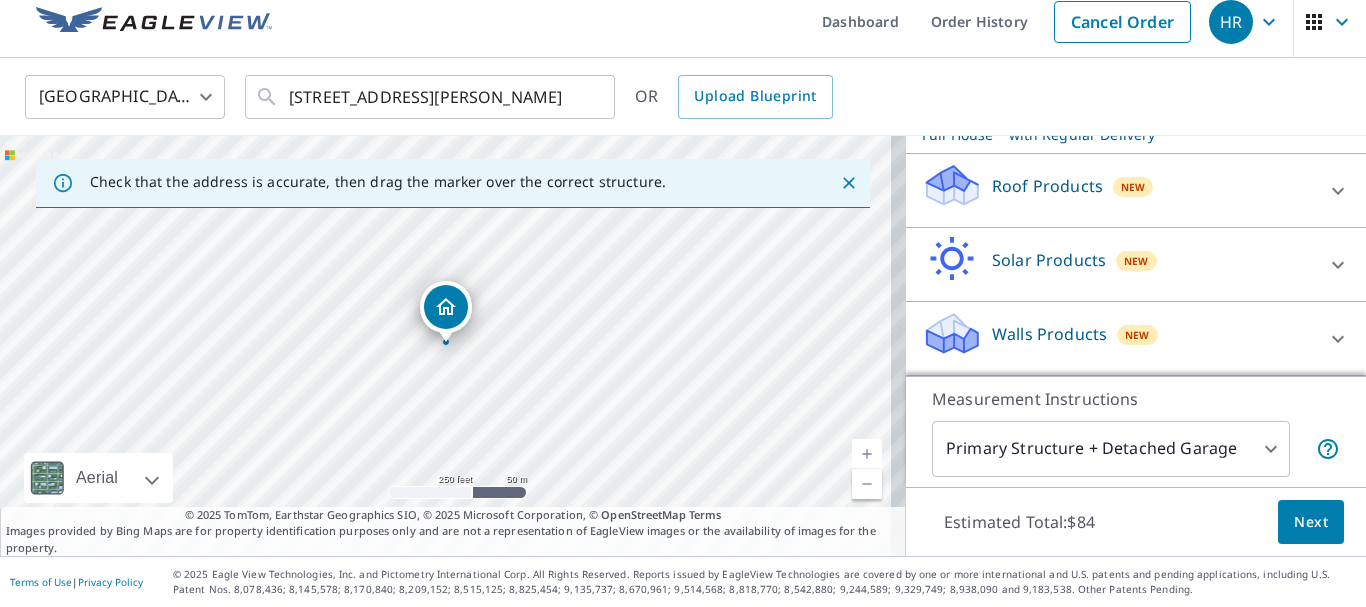 click on "Walls Products New" at bounding box center [1118, 338] 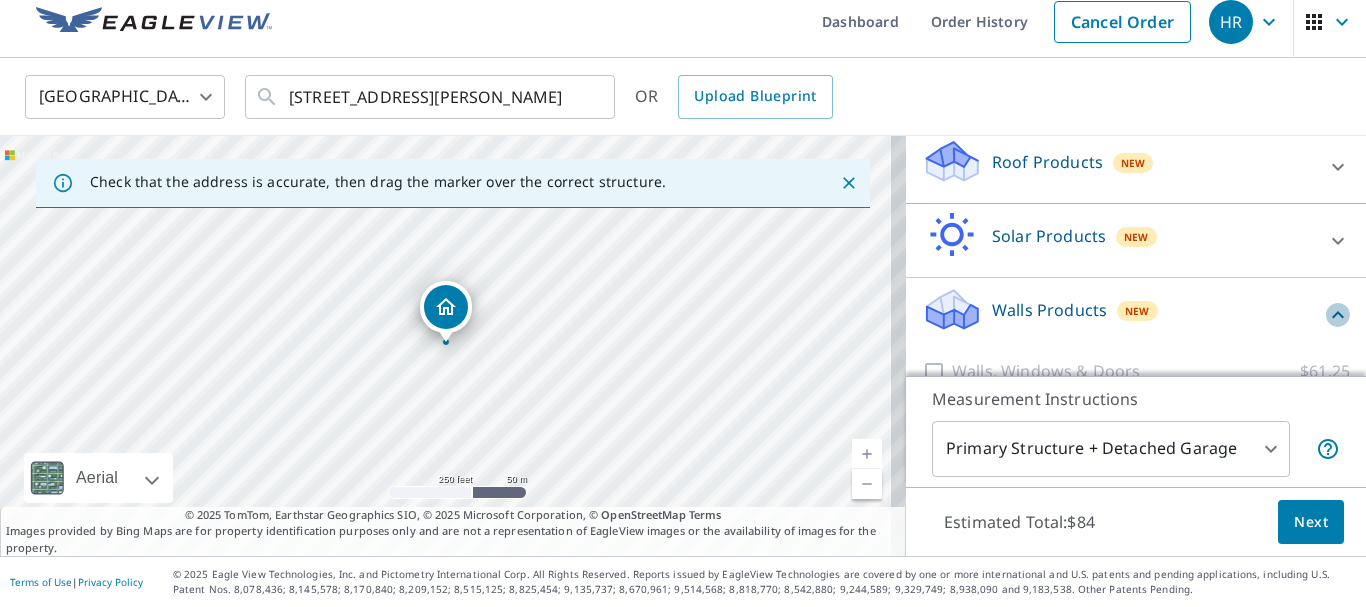 click 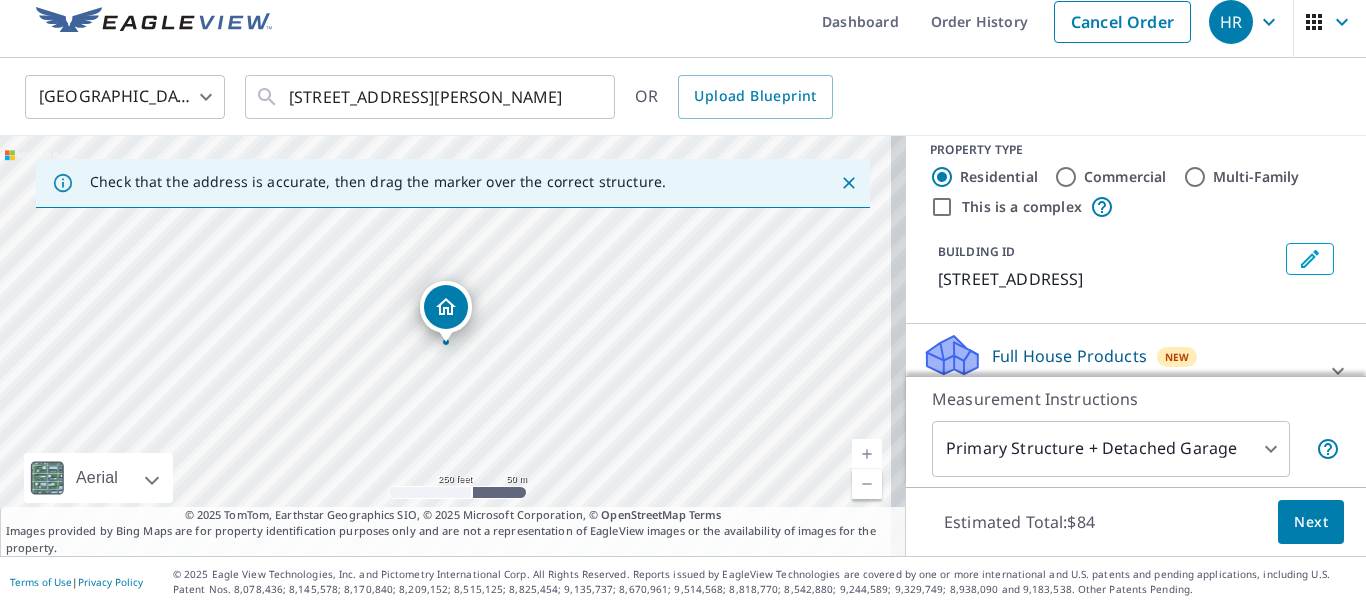 scroll, scrollTop: 0, scrollLeft: 0, axis: both 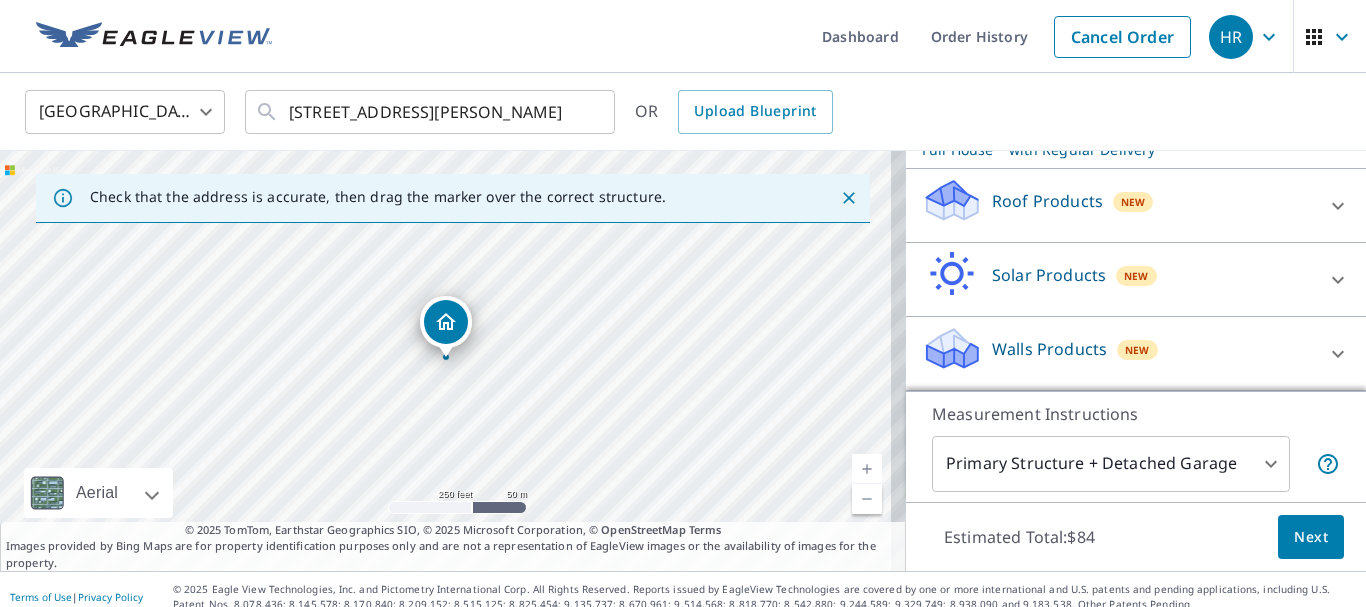 click 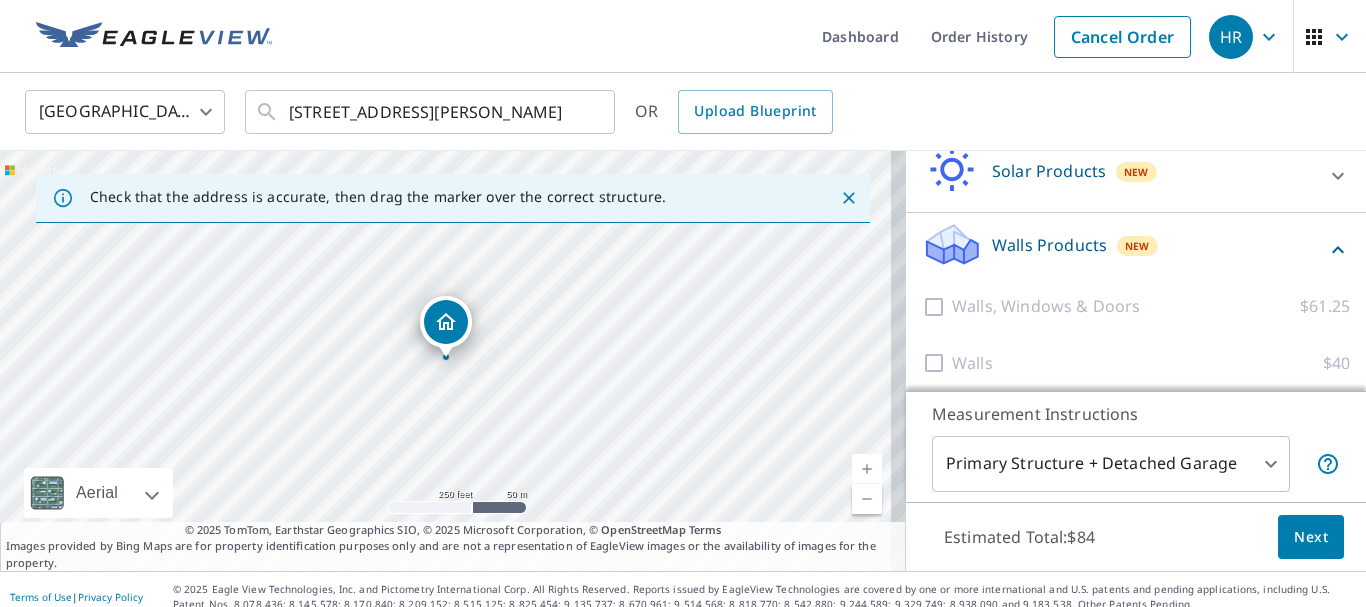 scroll, scrollTop: 421, scrollLeft: 0, axis: vertical 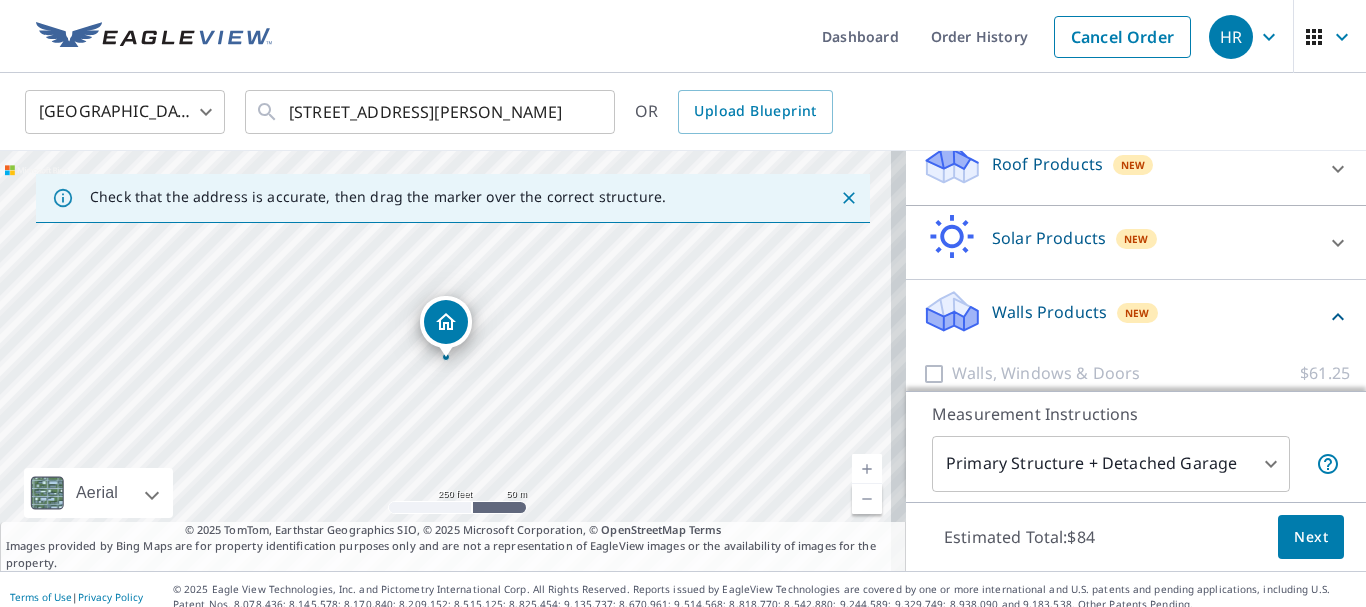 click on "Roof Products New" at bounding box center [1118, 168] 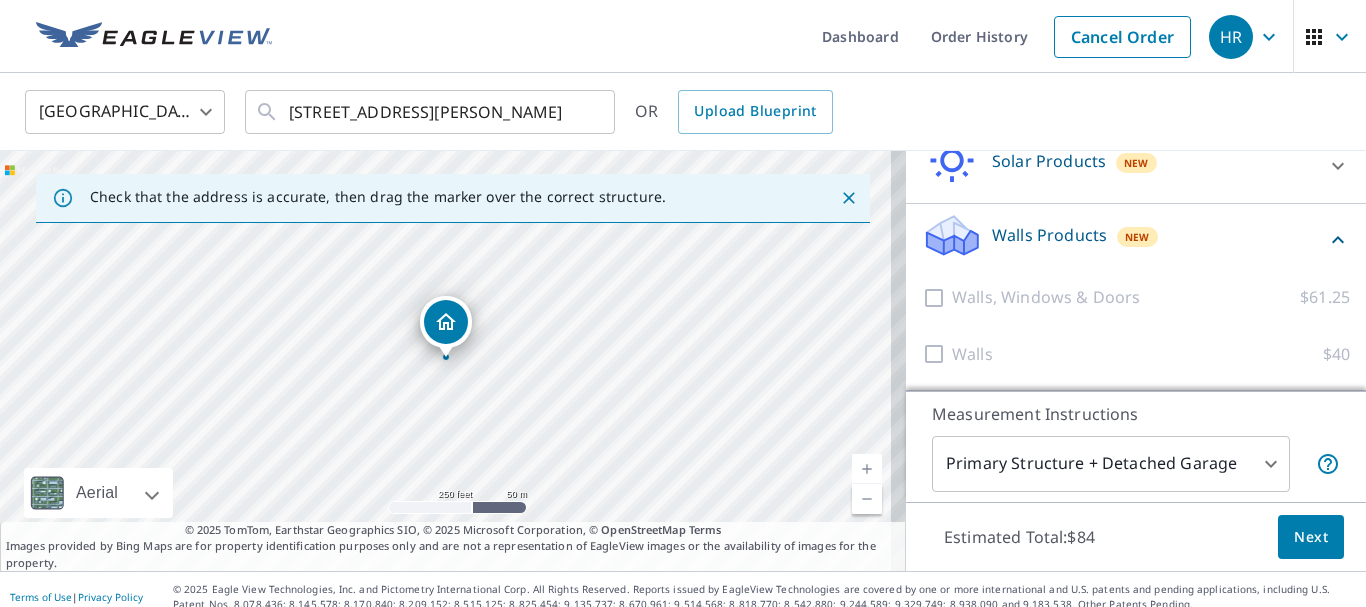 scroll, scrollTop: 648, scrollLeft: 0, axis: vertical 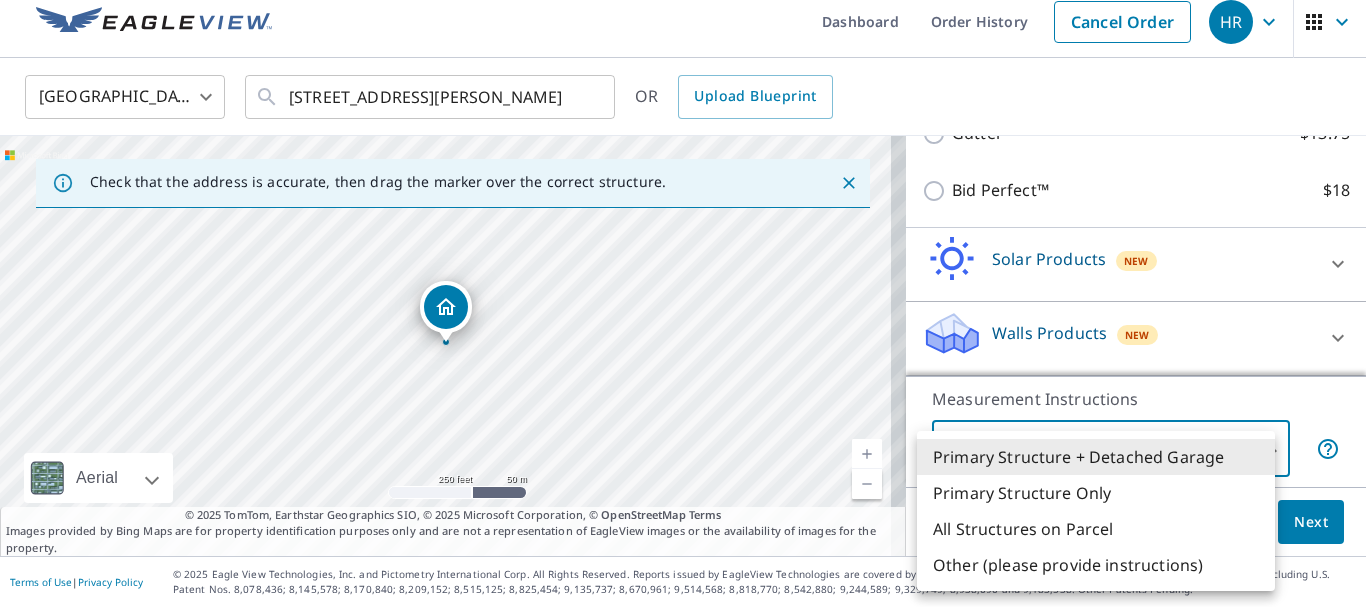 click on "HR HR
Dashboard Order History Cancel Order HR [GEOGRAPHIC_DATA] [GEOGRAPHIC_DATA] ​ [STREET_ADDRESS][PERSON_NAME] ​ OR Upload Blueprint Check that the address is accurate, then drag the marker over the correct structure. [STREET_ADDRESS][PERSON_NAME] Aerial Road A standard road map Aerial A detailed look from above Labels Labels 250 feet 50 m © 2025 TomTom, © Vexcel Imaging, © 2025 Microsoft Corporation,  © OpenStreetMap Terms © 2025 TomTom, Earthstar Geographics SIO, © 2025 Microsoft Corporation, ©   OpenStreetMap   Terms Images provided by Bing Maps are for property identification purposes only and are not a representation of EagleView images or the availability of images for the property. PROPERTY TYPE Residential Commercial Multi-Family This is a complex BUILDING ID [STREET_ADDRESS] Full House Products New Full House™ with Regular Delivery Full House™ $84 Delivery Regular $0 8 ​ Roof Products New Premium $21.75 - $69.5 QuickSquares™ $18 $18" at bounding box center (683, 303) 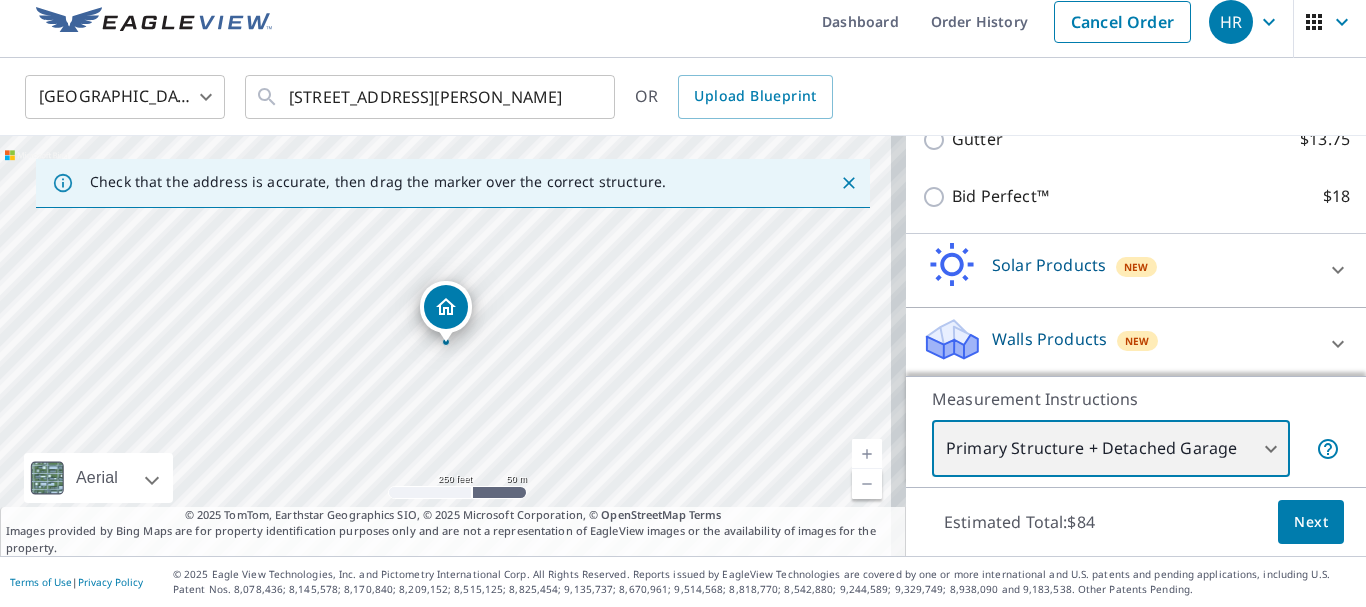 scroll, scrollTop: 535, scrollLeft: 0, axis: vertical 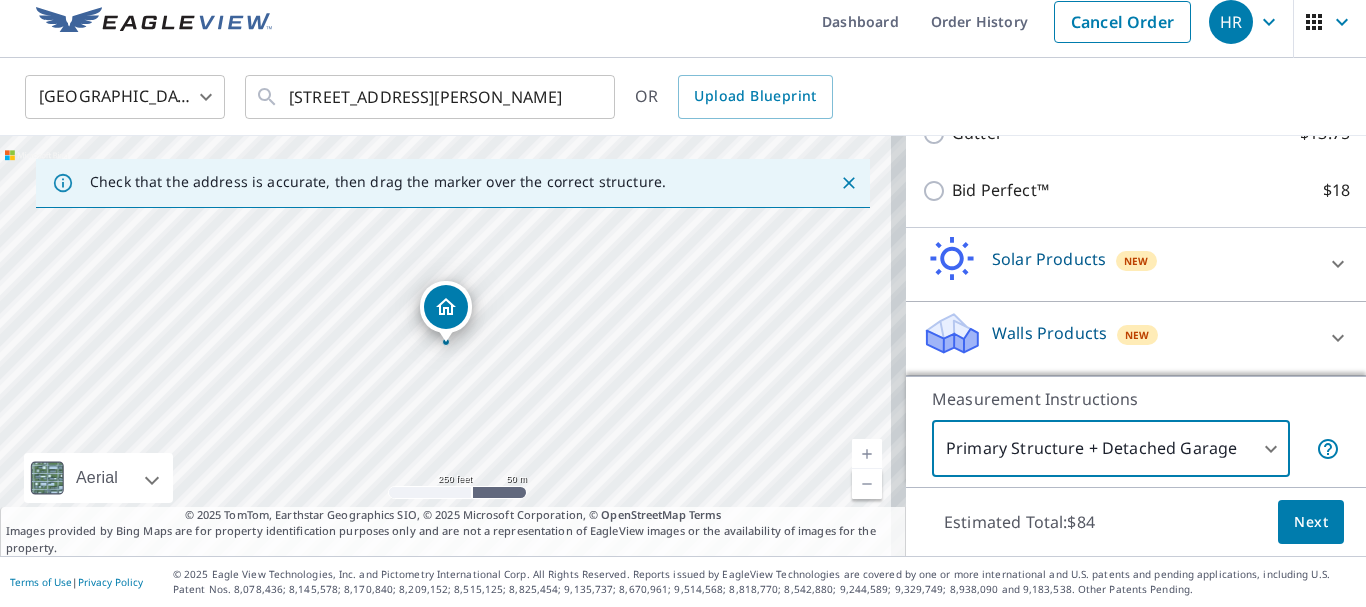click on "Walls Products" at bounding box center [1049, 333] 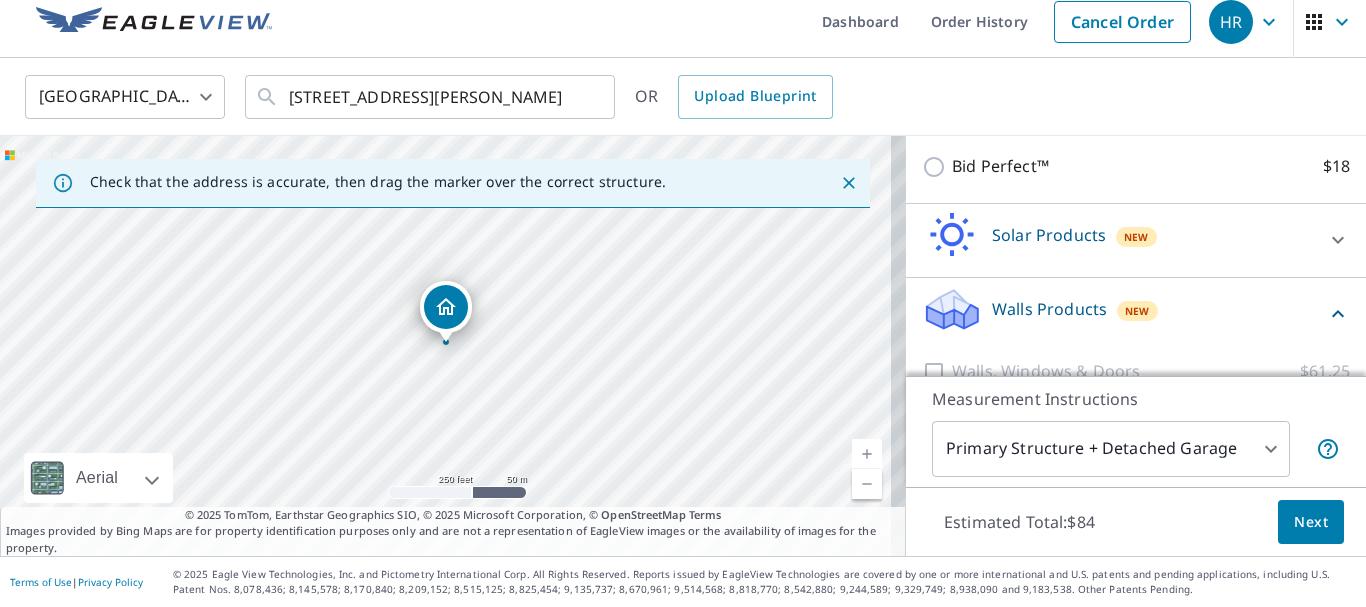 click on "New" at bounding box center [1137, 309] 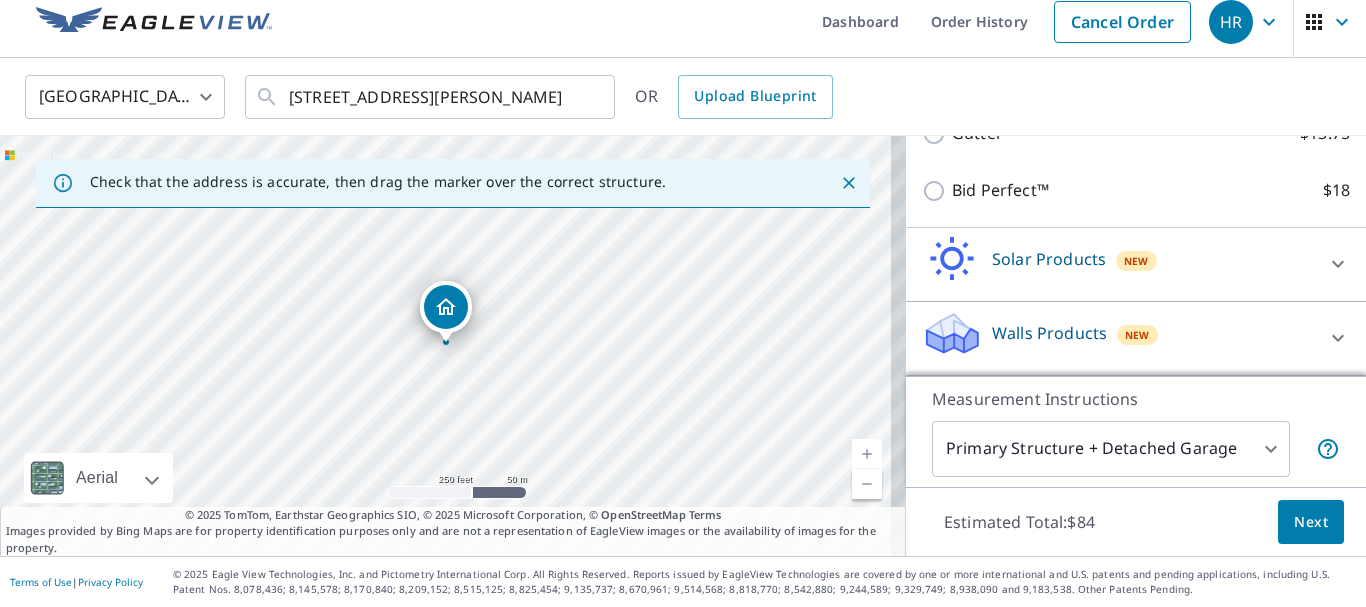 click 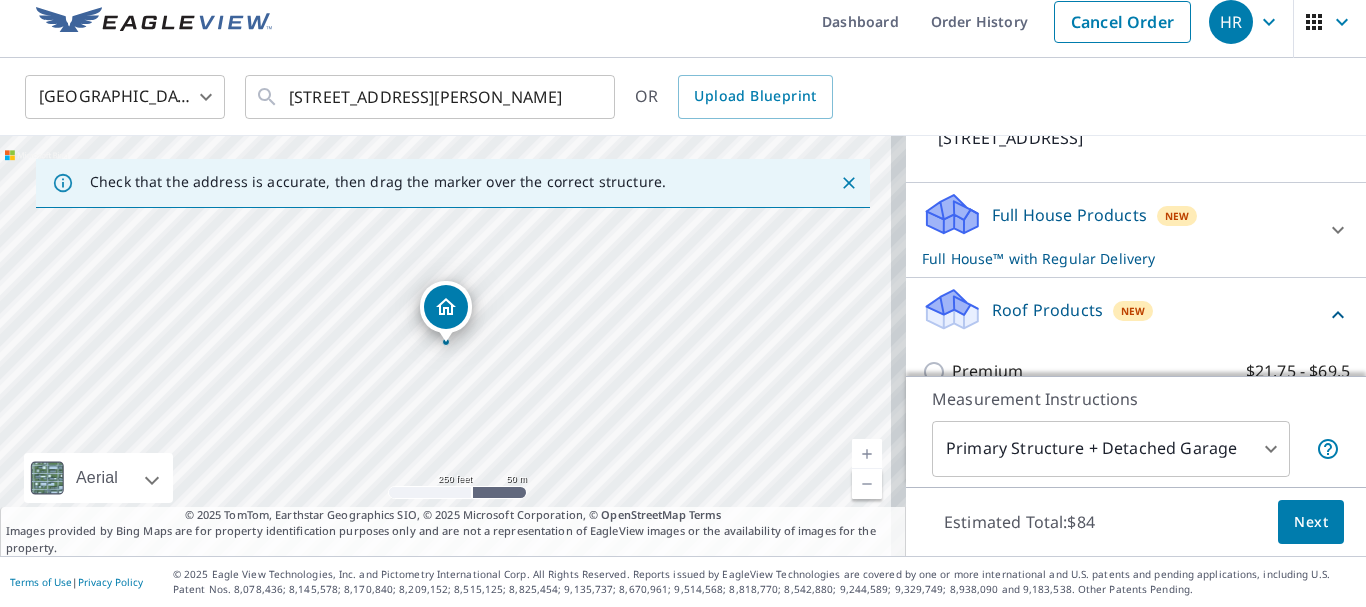 scroll, scrollTop: 135, scrollLeft: 0, axis: vertical 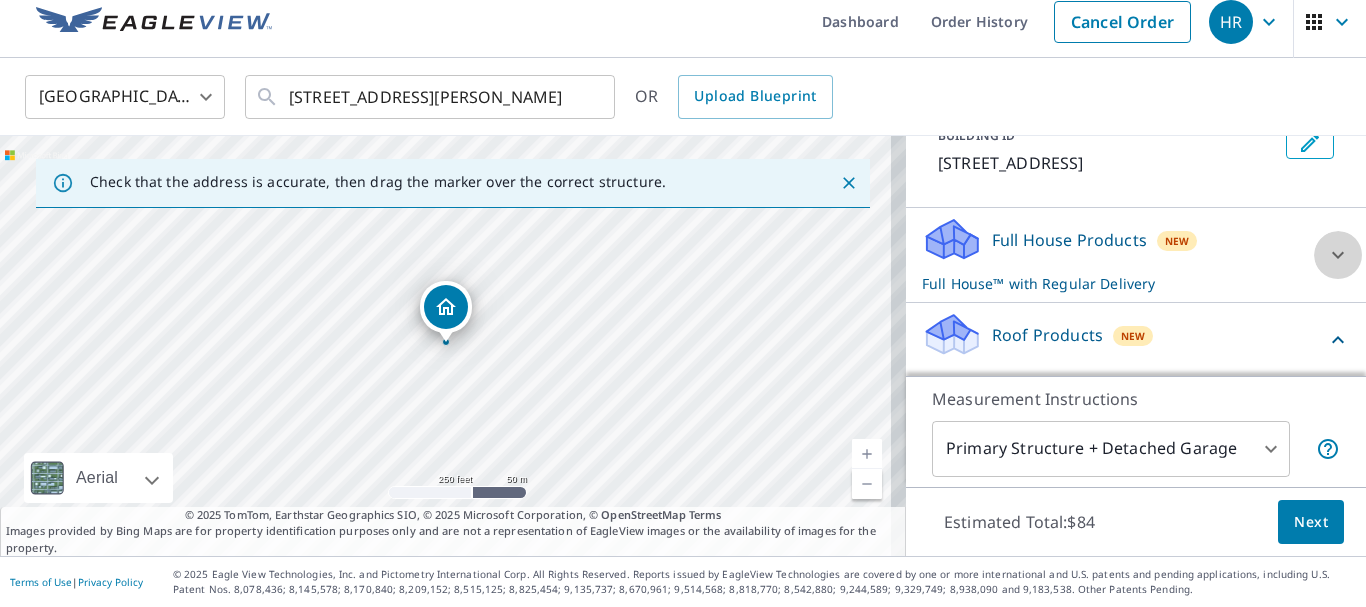 click 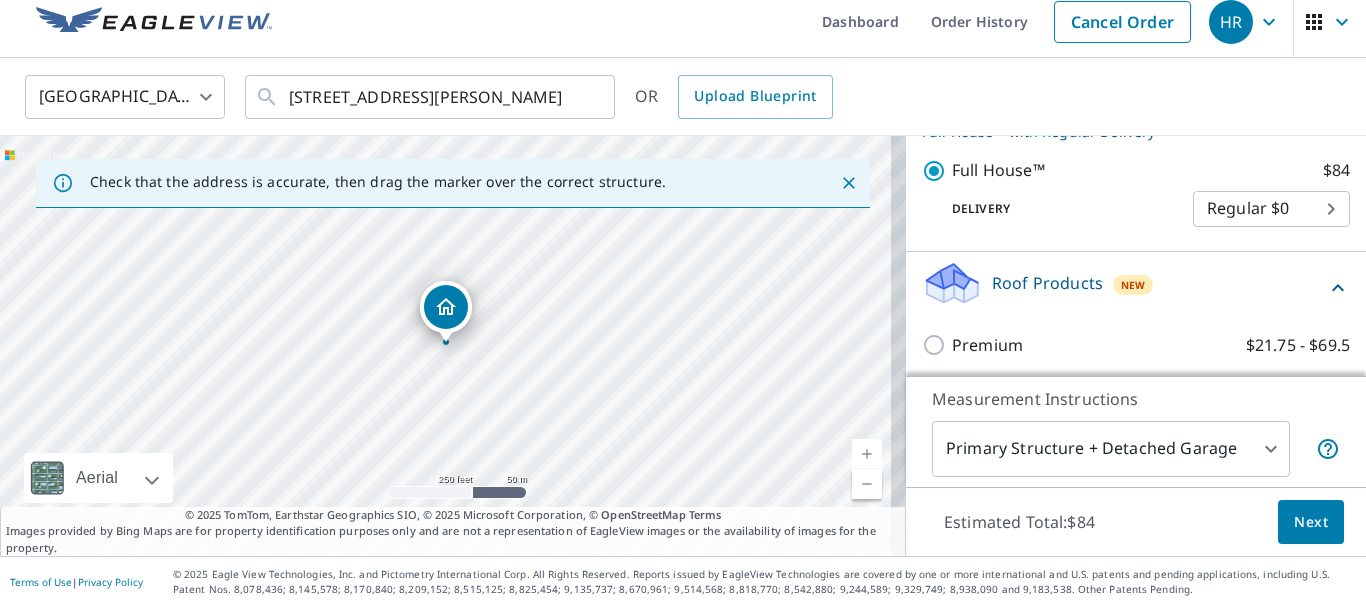 scroll, scrollTop: 335, scrollLeft: 0, axis: vertical 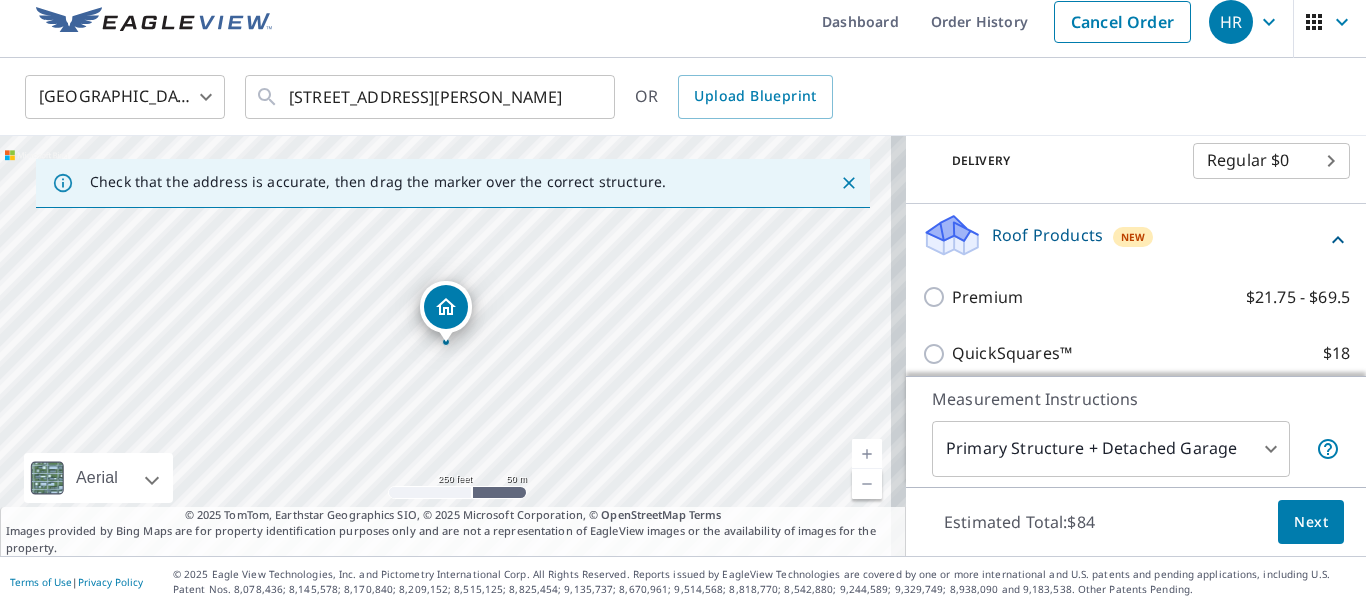 click 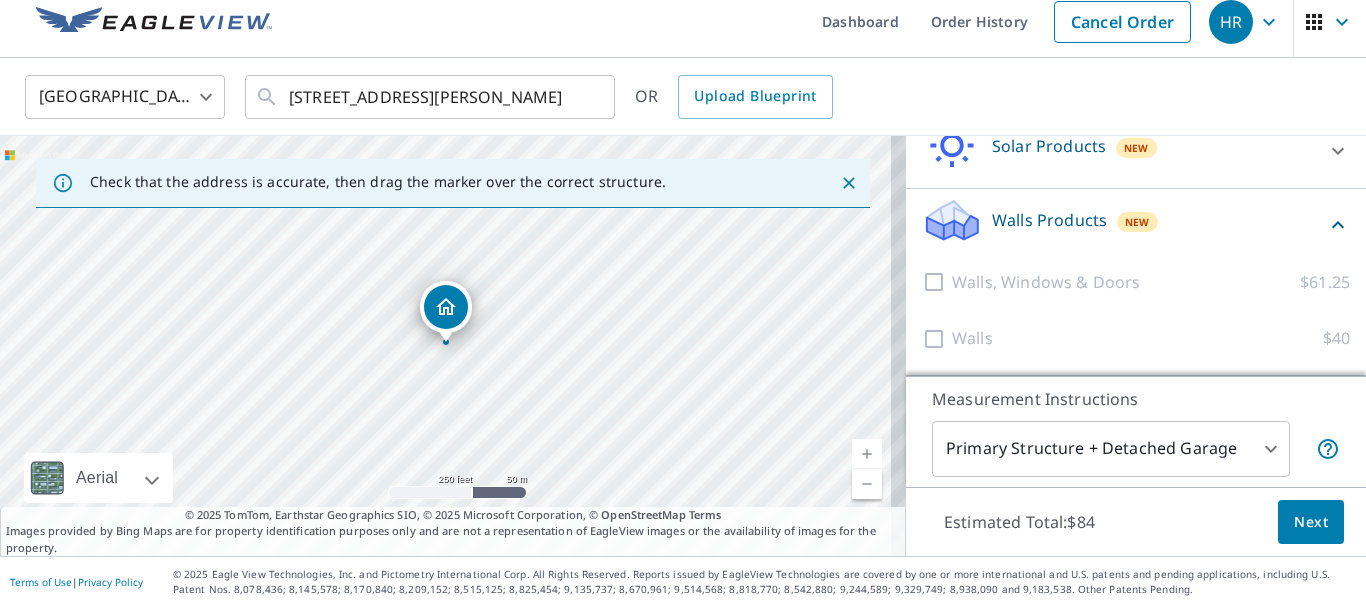 scroll, scrollTop: 522, scrollLeft: 0, axis: vertical 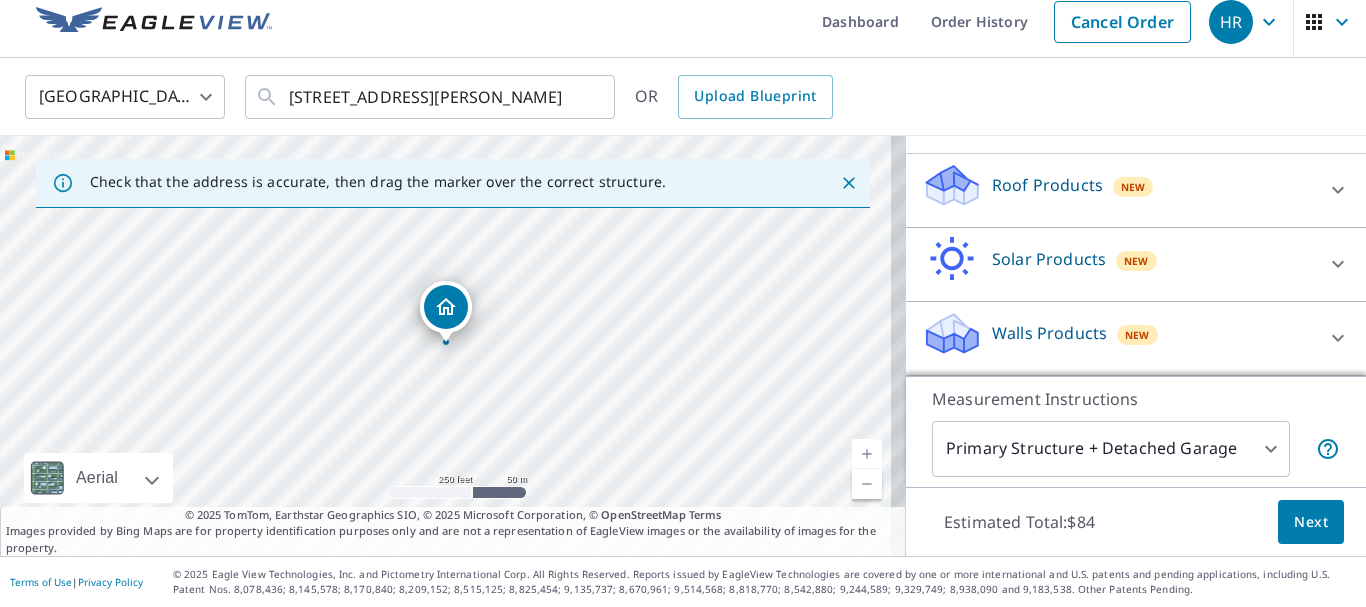 click 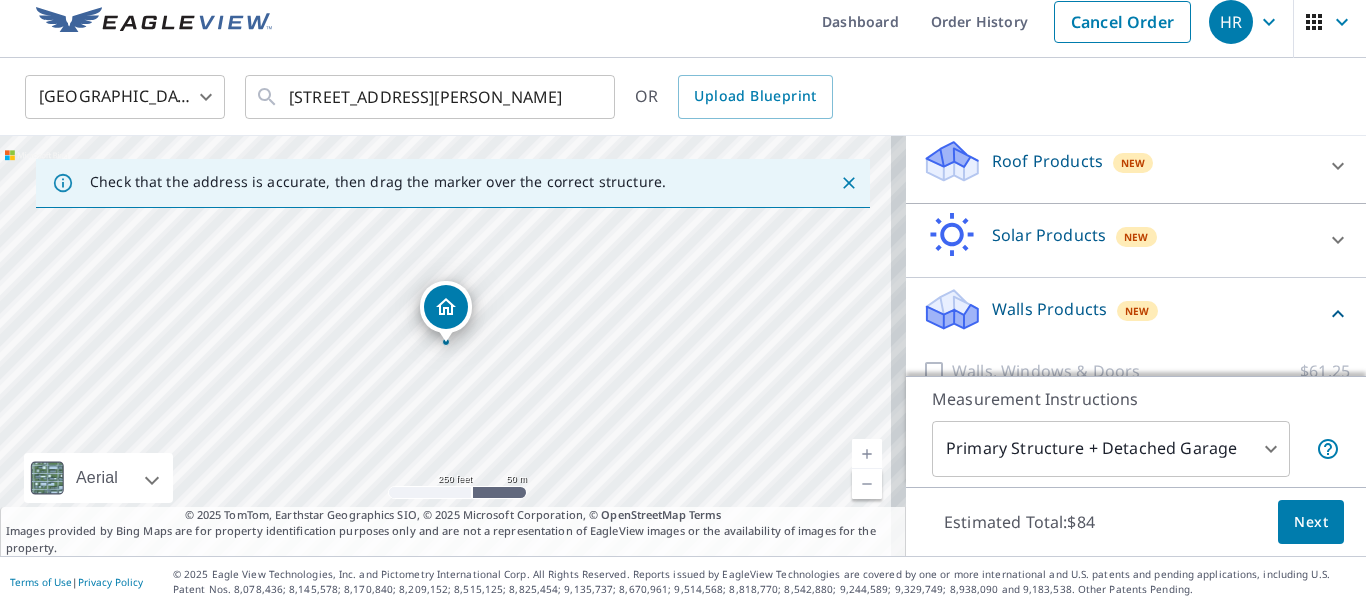 scroll, scrollTop: 522, scrollLeft: 0, axis: vertical 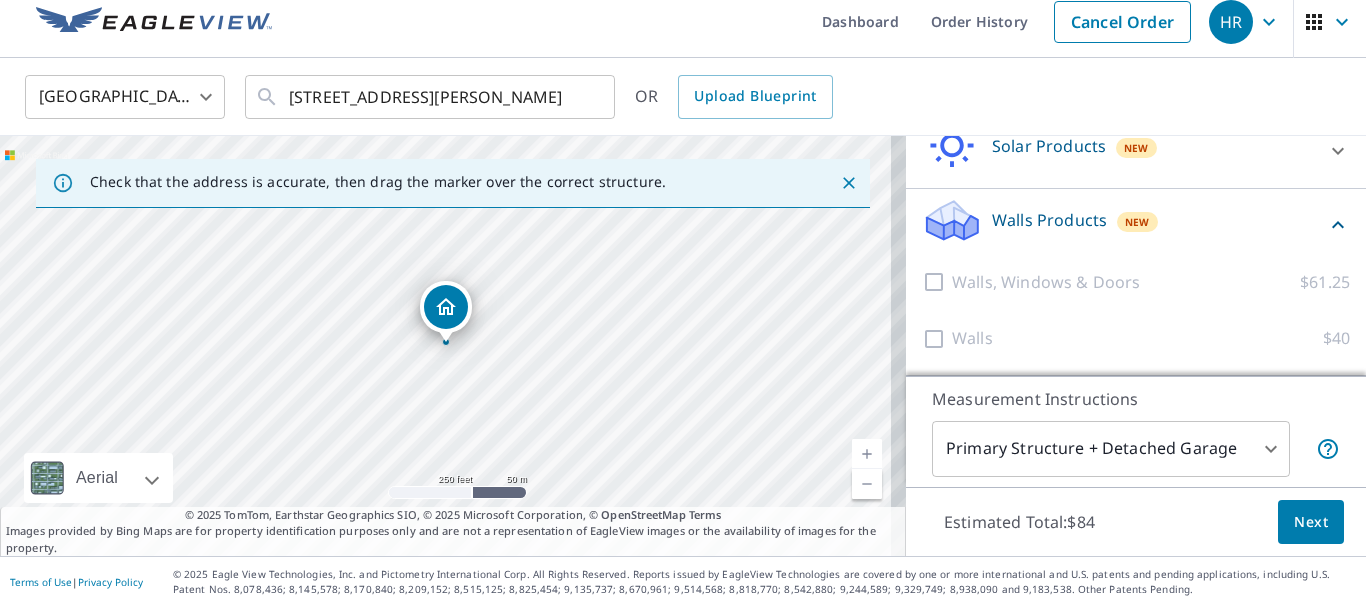 click 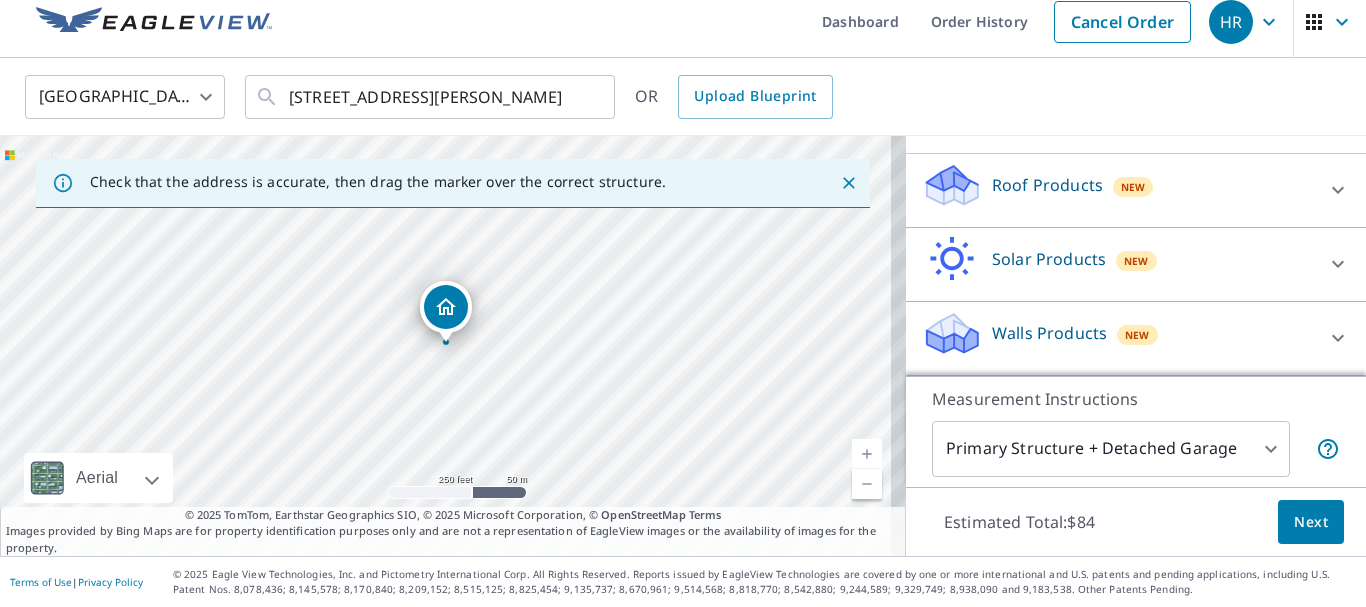 scroll, scrollTop: 409, scrollLeft: 0, axis: vertical 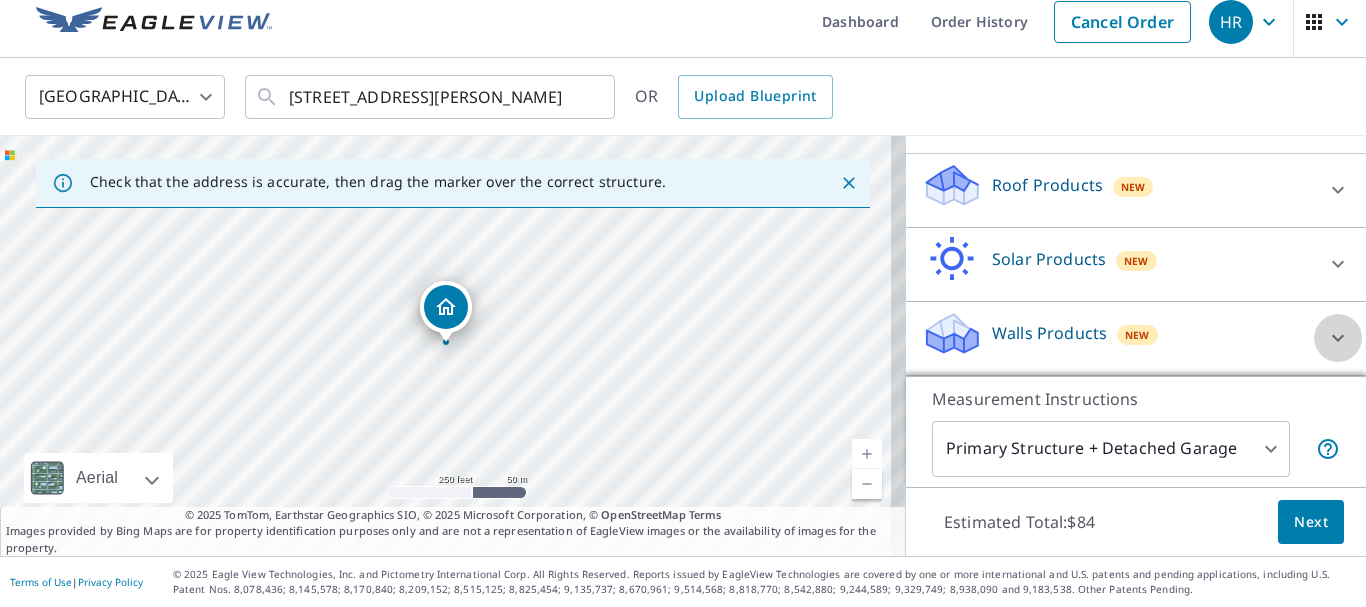 click 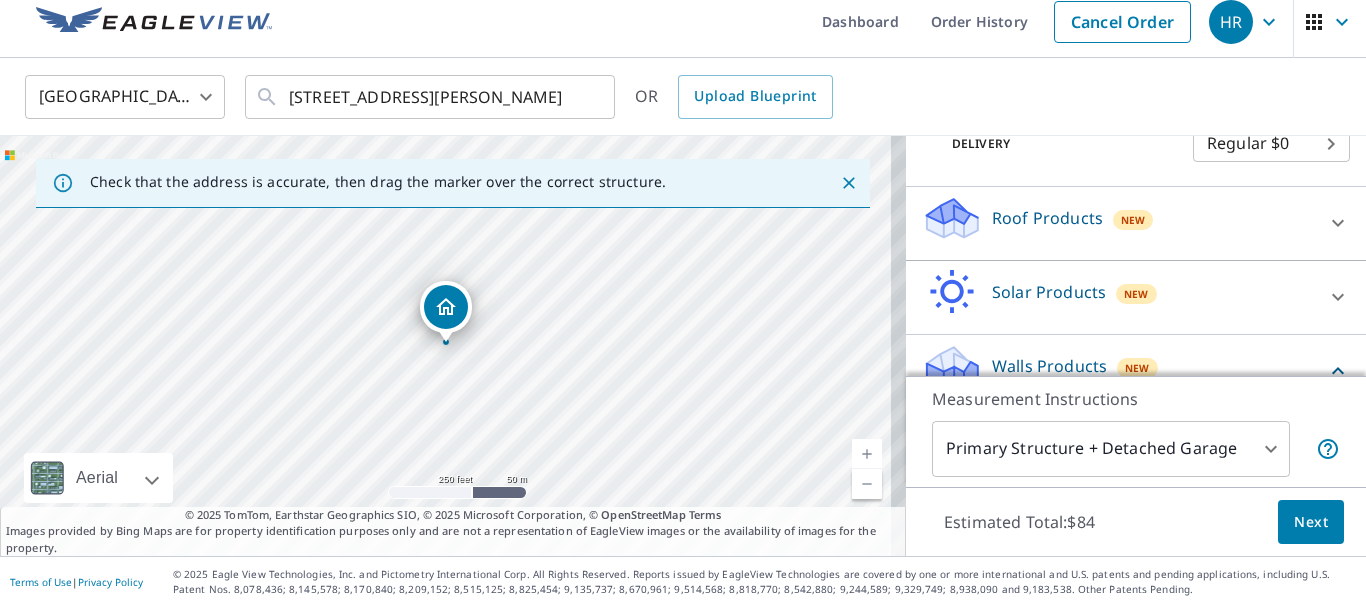 scroll, scrollTop: 322, scrollLeft: 0, axis: vertical 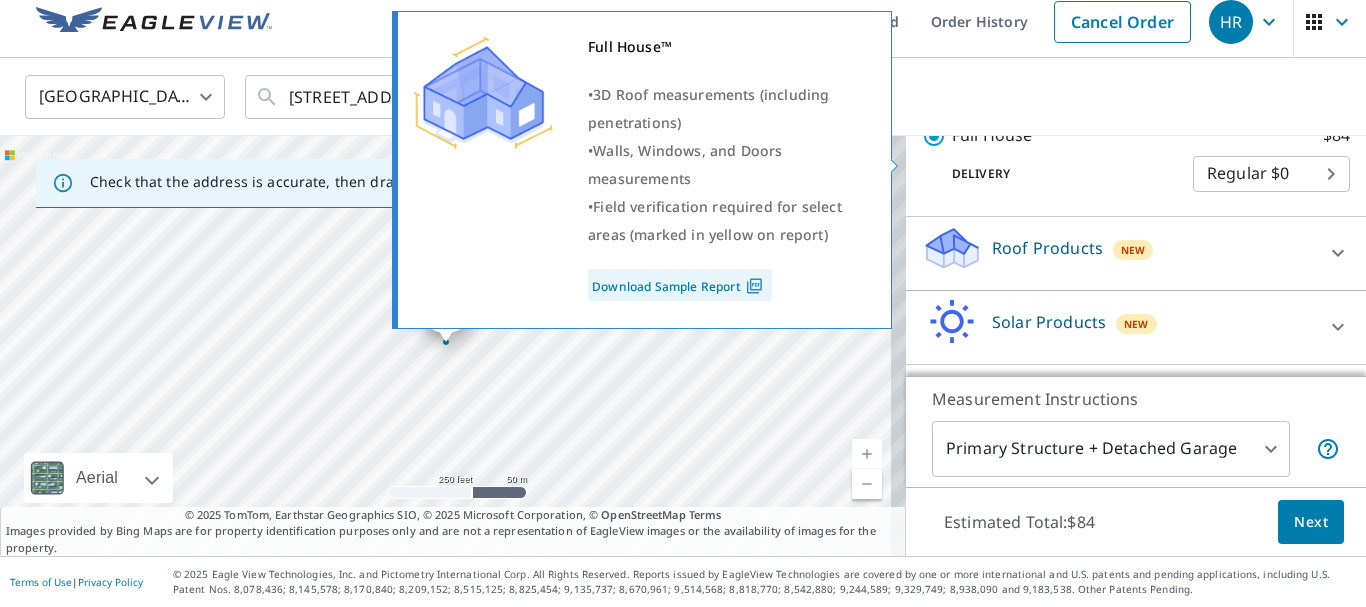 click on "Full House™ $84" at bounding box center [937, 136] 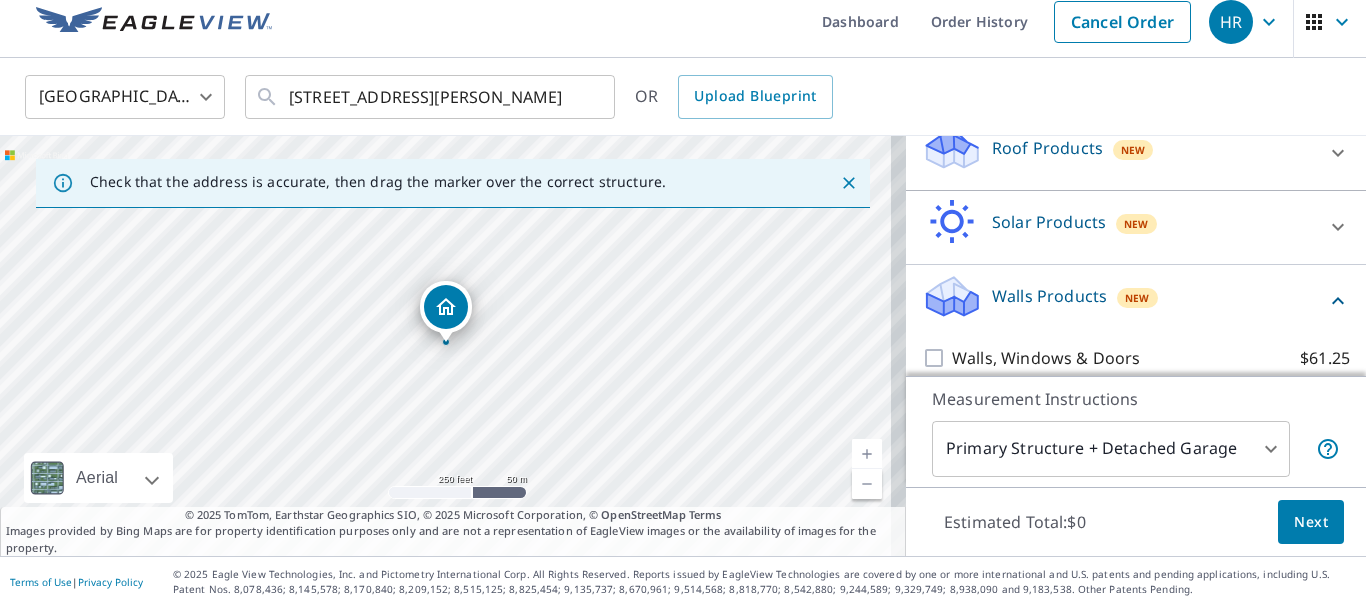 scroll, scrollTop: 457, scrollLeft: 0, axis: vertical 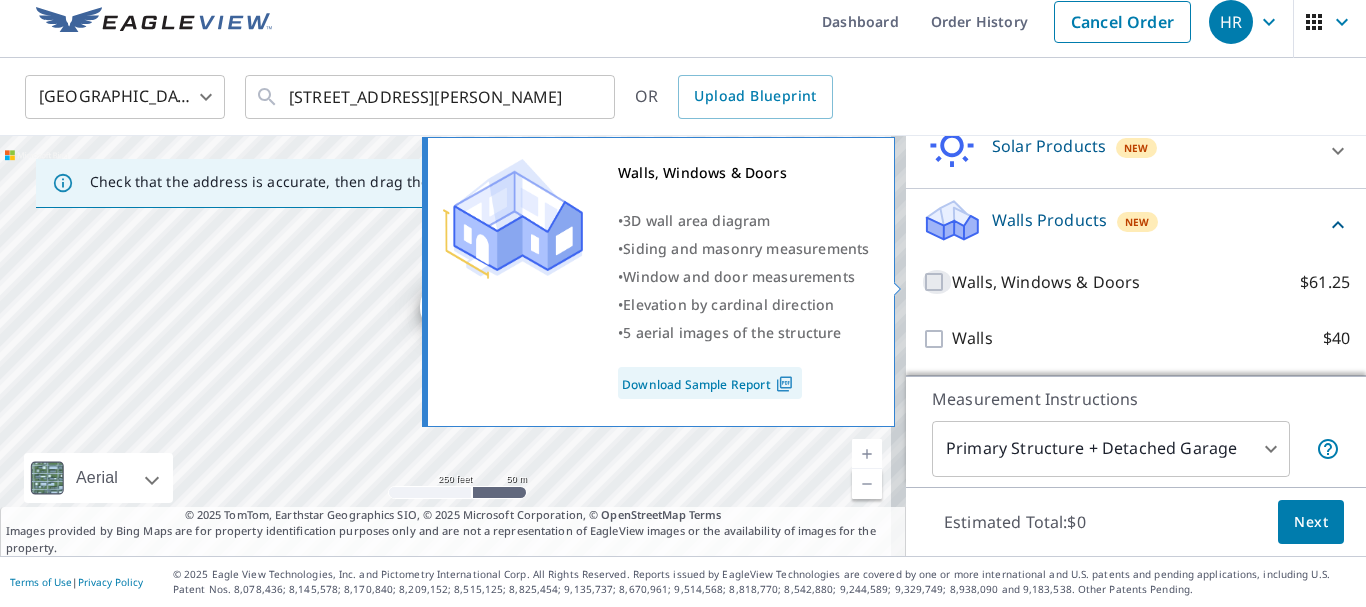 click on "Walls, Windows & Doors $61.25" at bounding box center [937, 282] 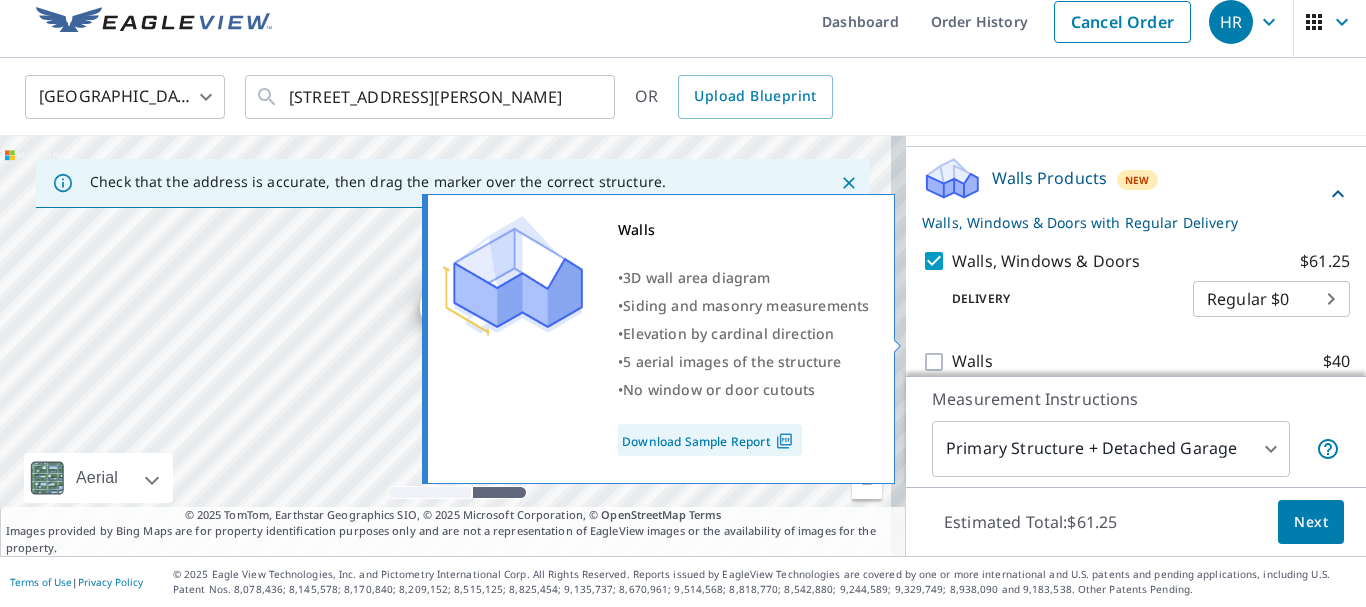 scroll, scrollTop: 522, scrollLeft: 0, axis: vertical 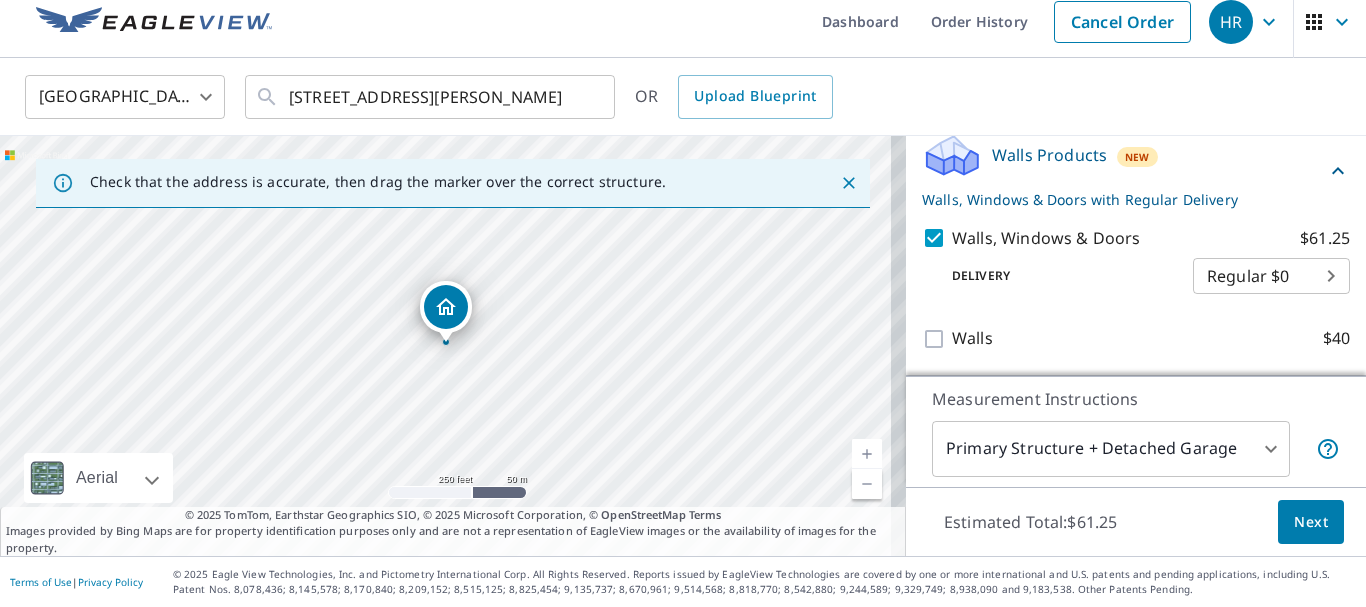 click on "Next" at bounding box center (1311, 522) 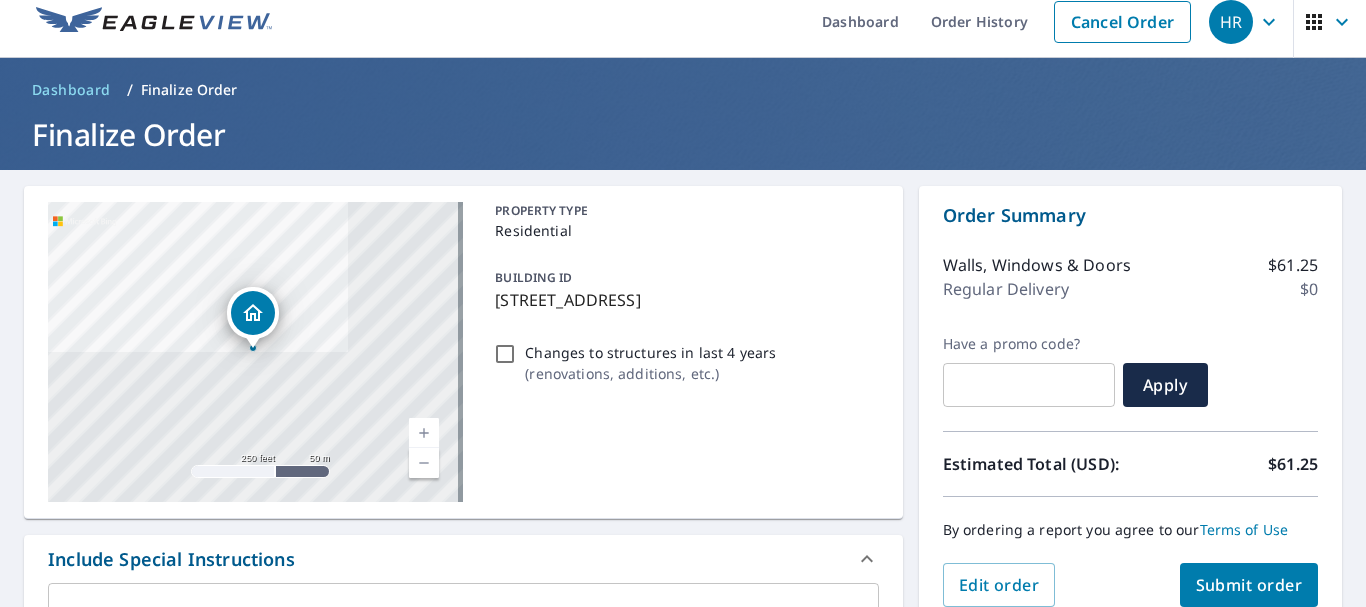 click on "Submit order" at bounding box center [1249, 585] 